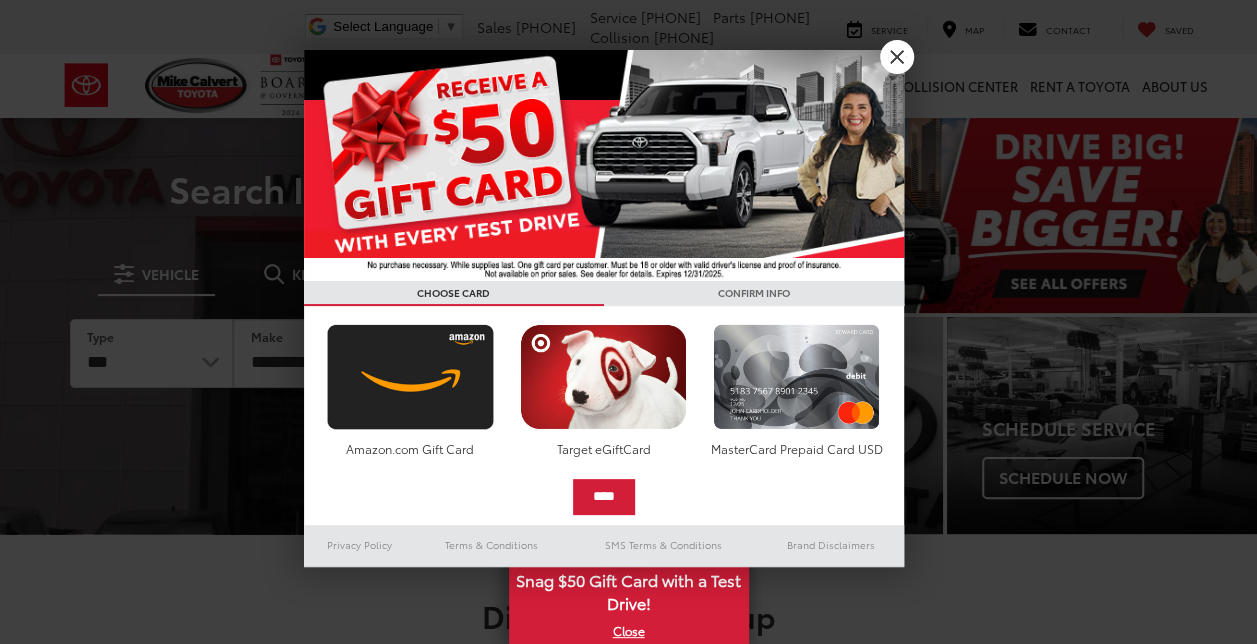 scroll, scrollTop: 45, scrollLeft: 0, axis: vertical 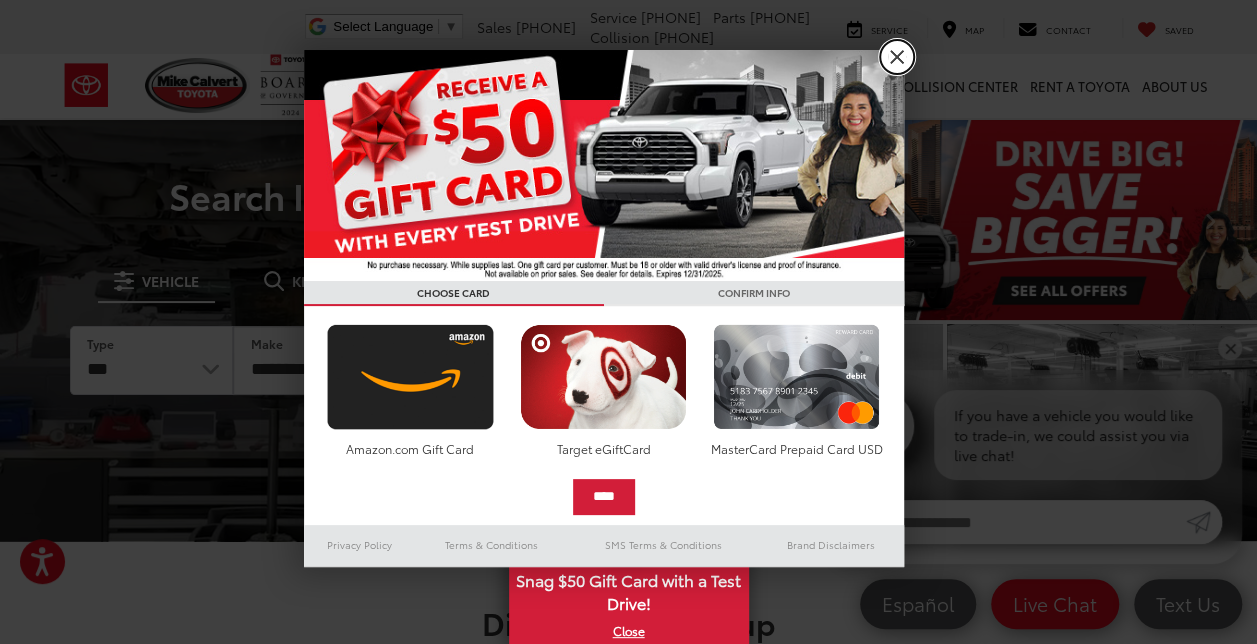 click on "X" at bounding box center [897, 57] 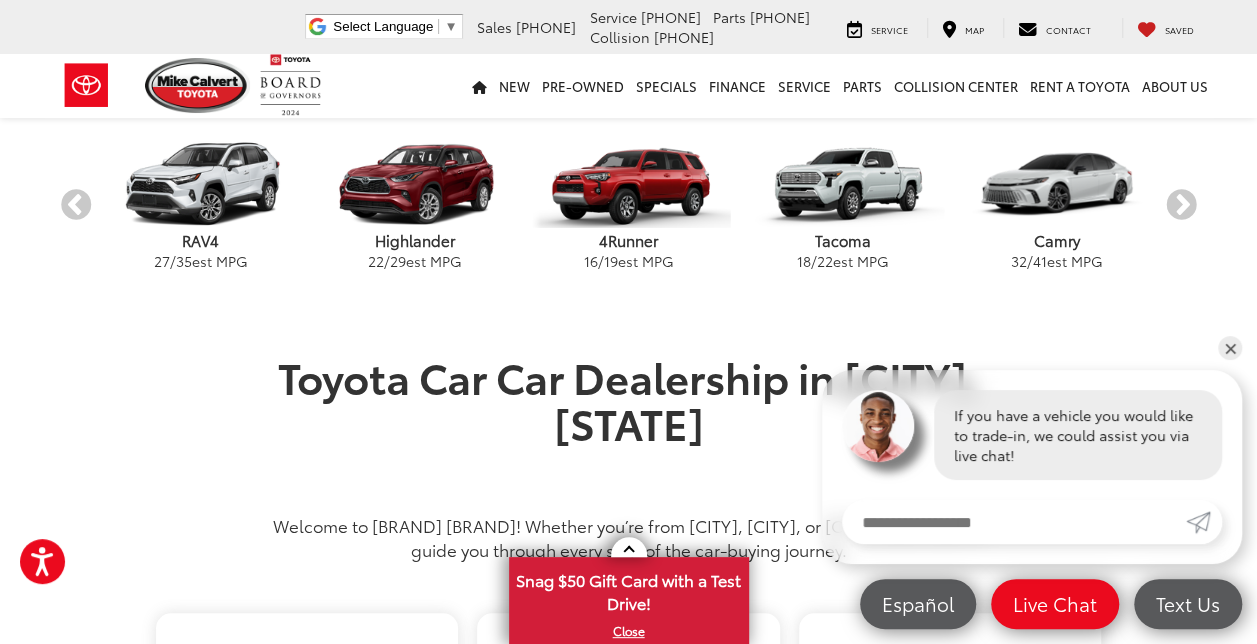 scroll, scrollTop: 595, scrollLeft: 0, axis: vertical 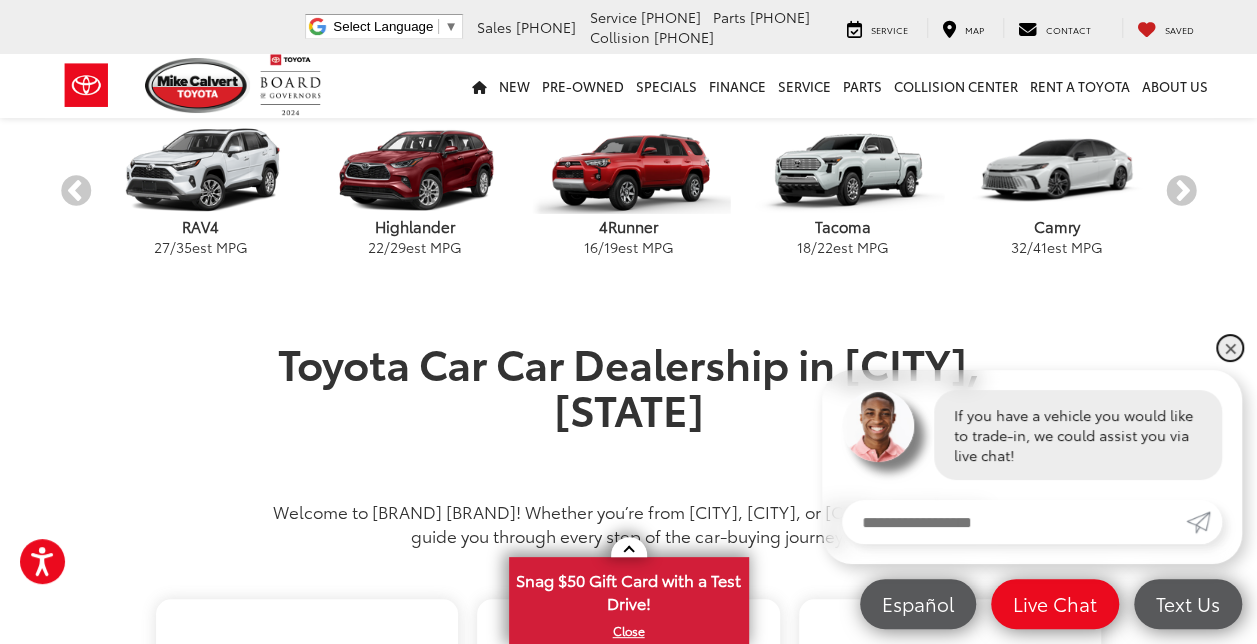 click on "✕" at bounding box center [1230, 348] 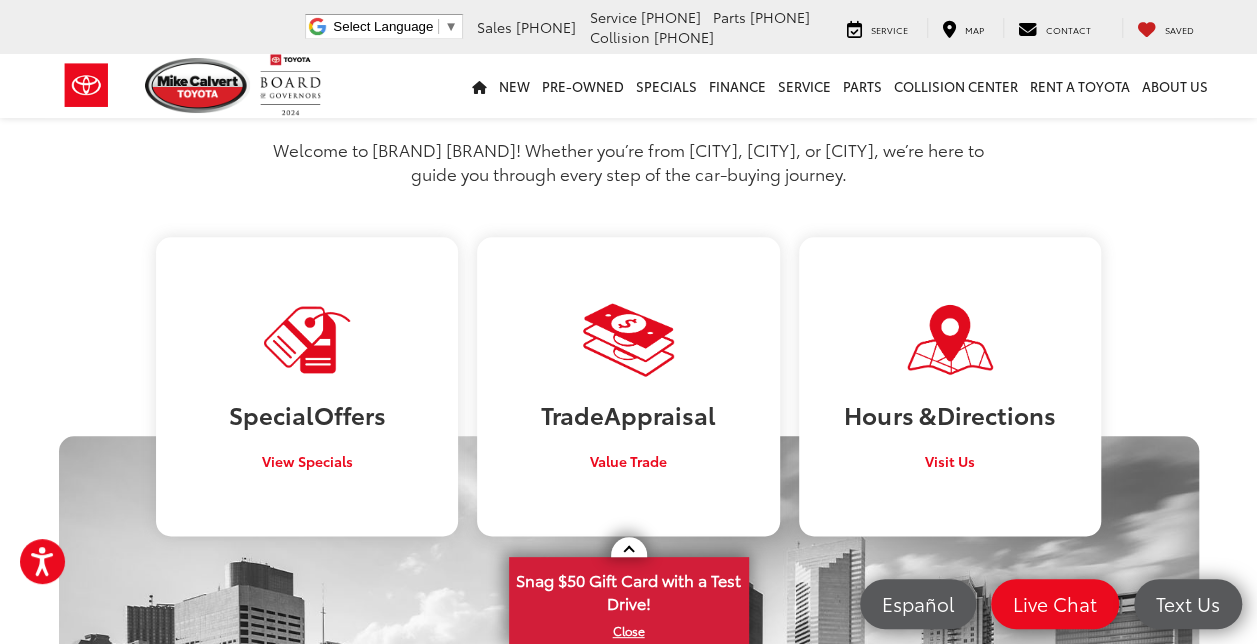 scroll, scrollTop: 959, scrollLeft: 0, axis: vertical 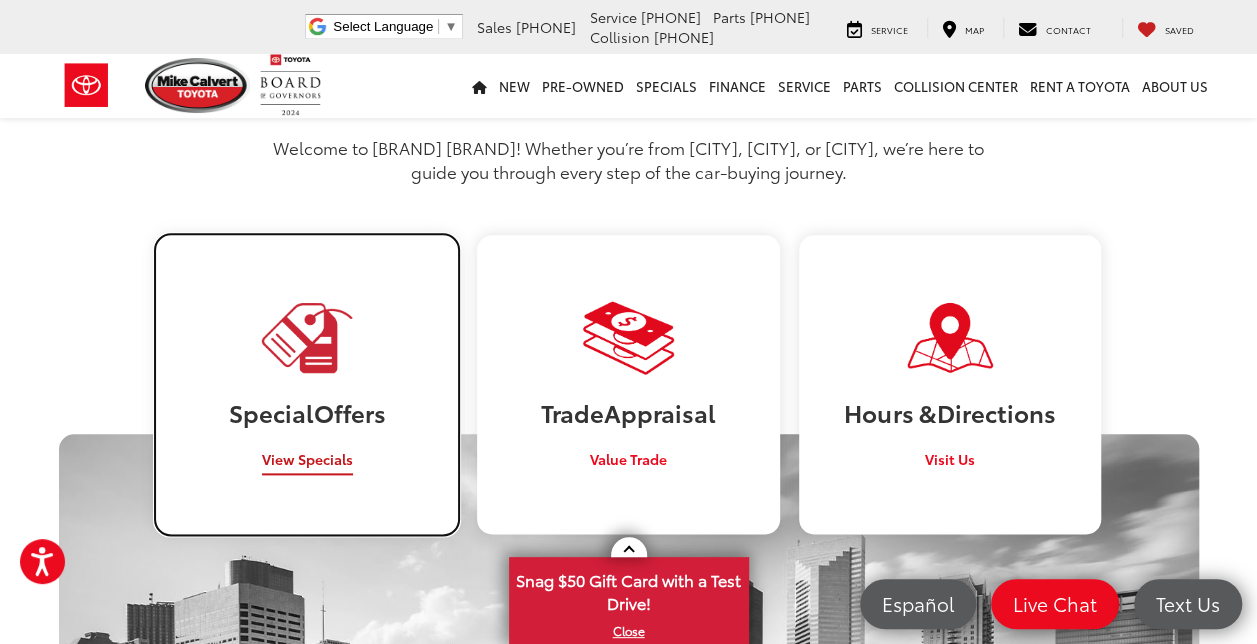 click on "View Specials" at bounding box center [307, 459] 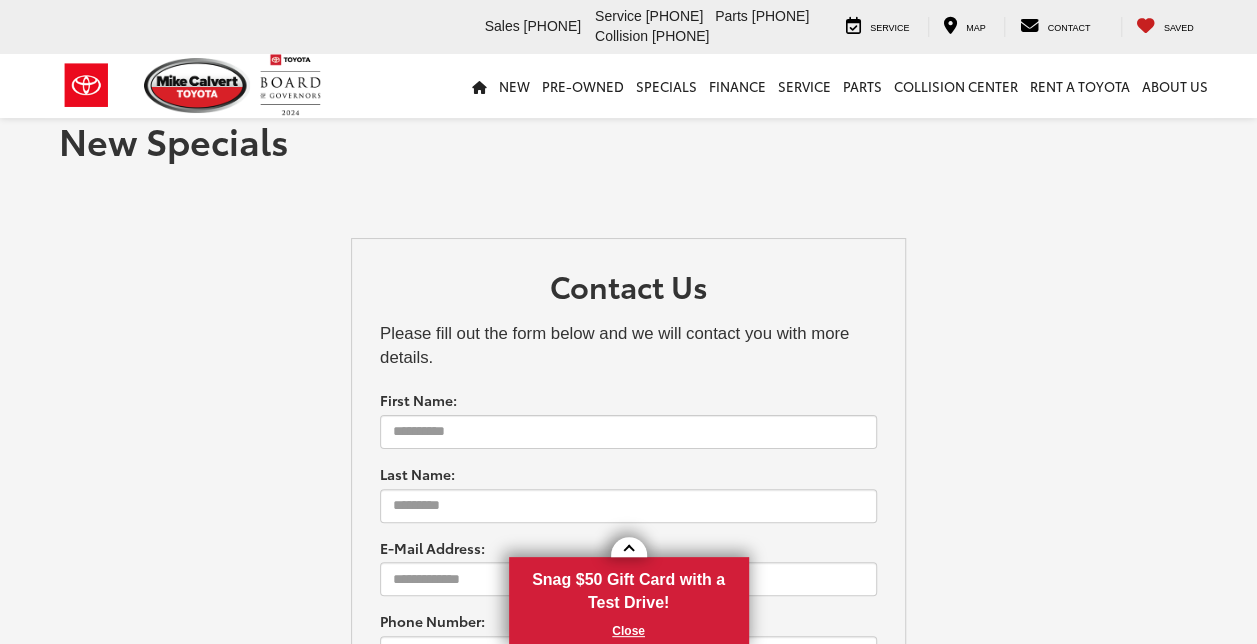 scroll, scrollTop: 62, scrollLeft: 0, axis: vertical 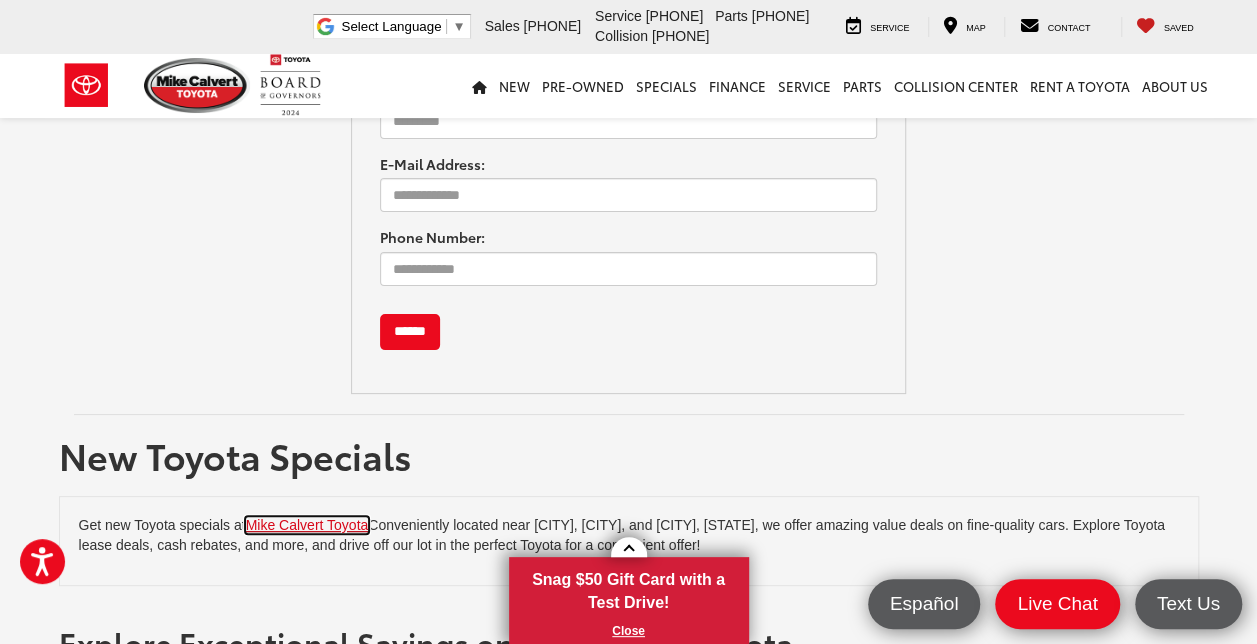 click on "[COMPANY]" at bounding box center (307, 525) 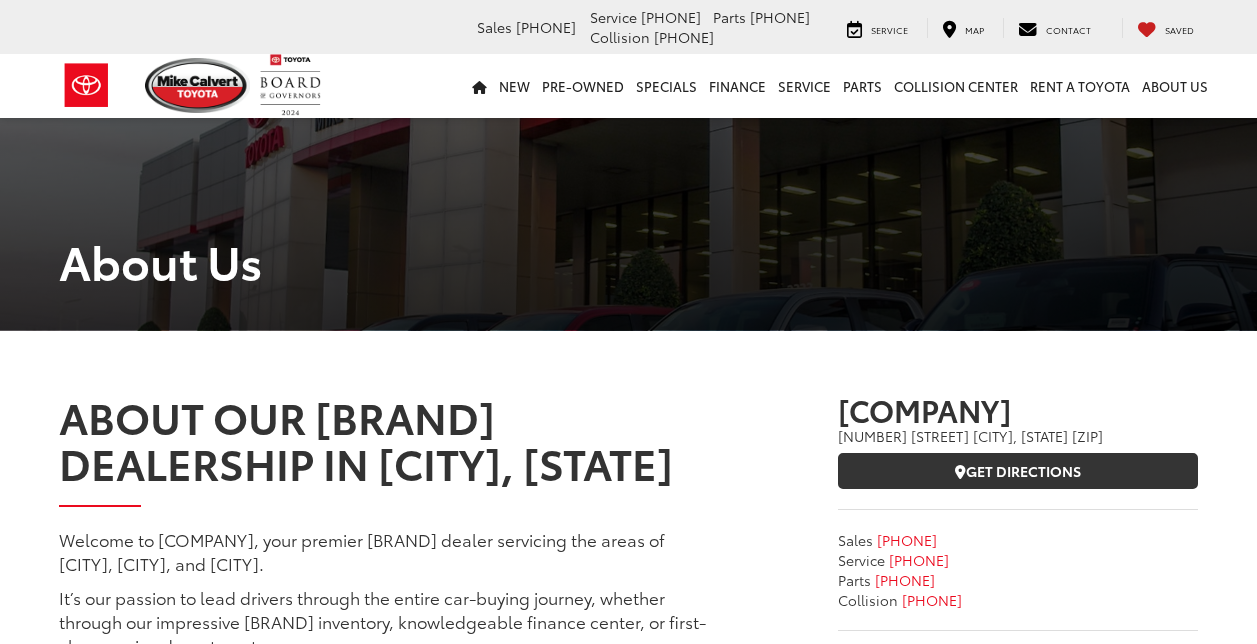 scroll, scrollTop: 0, scrollLeft: 0, axis: both 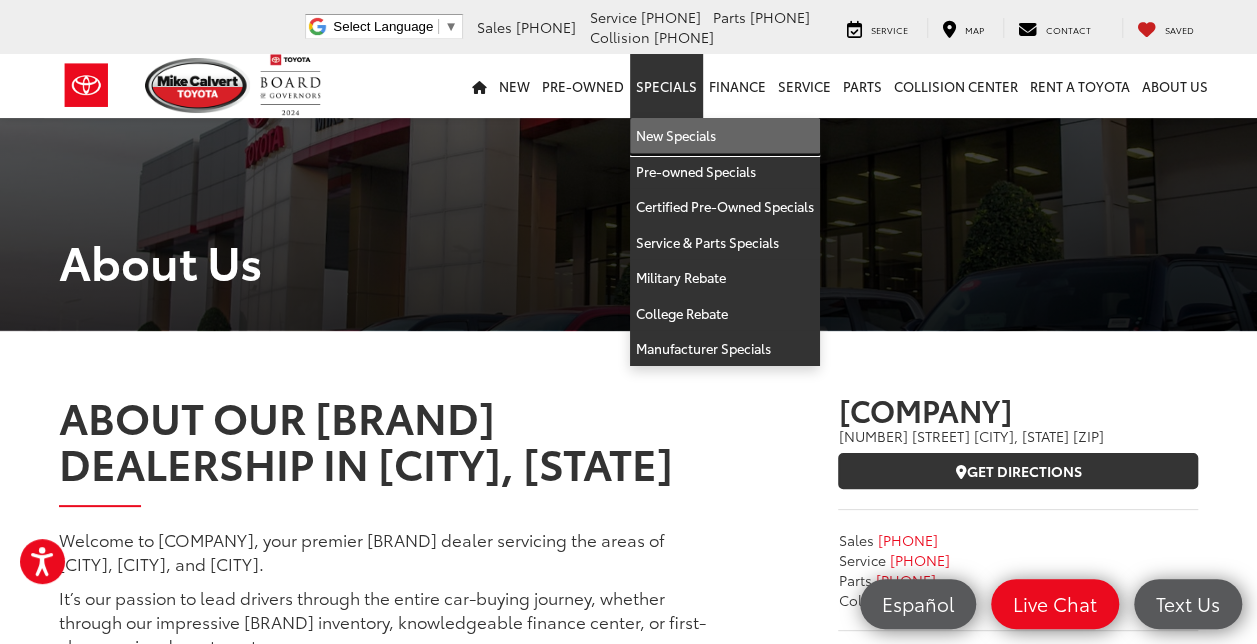 click on "New Specials" at bounding box center (725, 136) 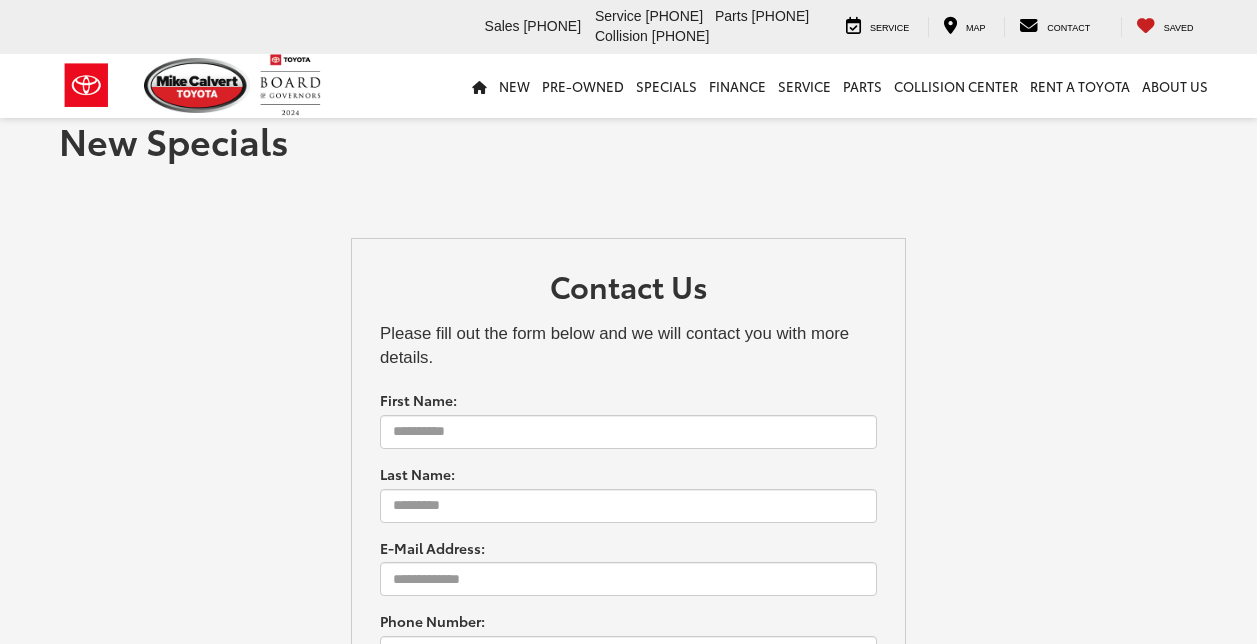 scroll, scrollTop: 0, scrollLeft: 0, axis: both 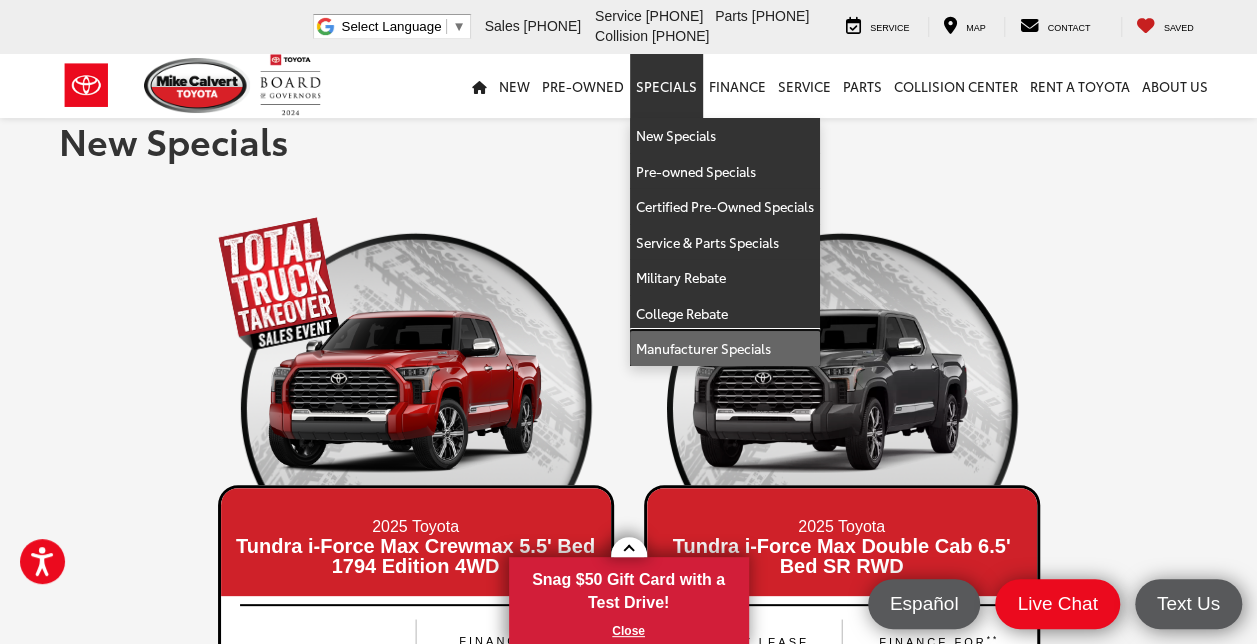 drag, startPoint x: 678, startPoint y: 342, endPoint x: 1172, endPoint y: 350, distance: 494.06476 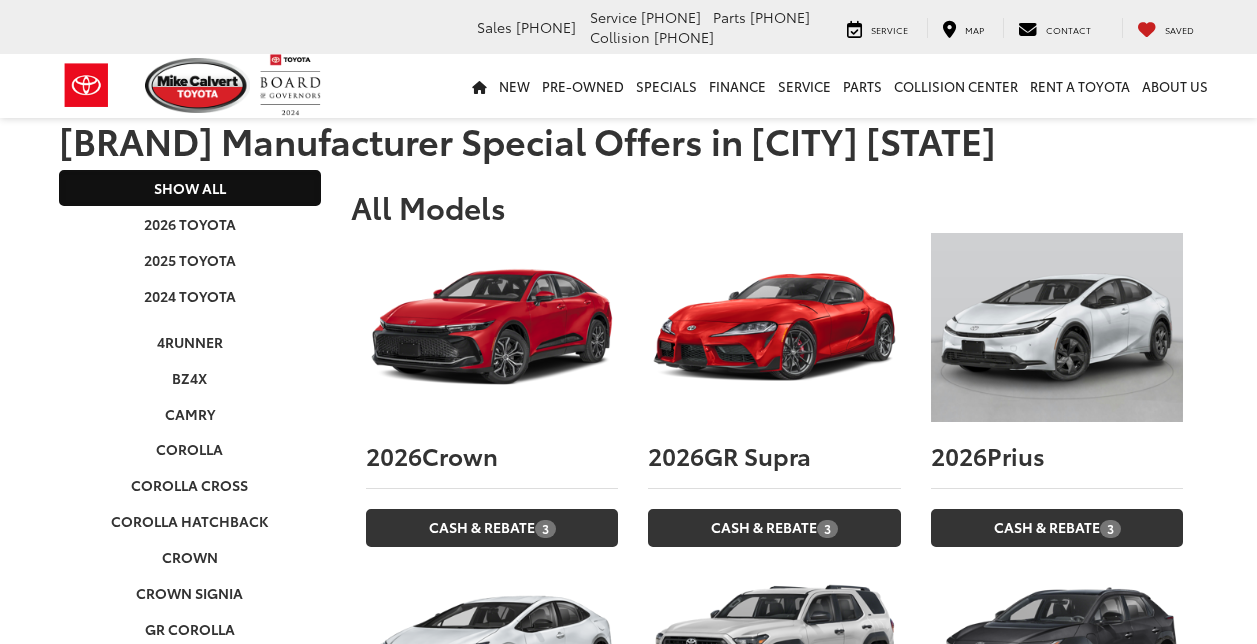scroll, scrollTop: 0, scrollLeft: 0, axis: both 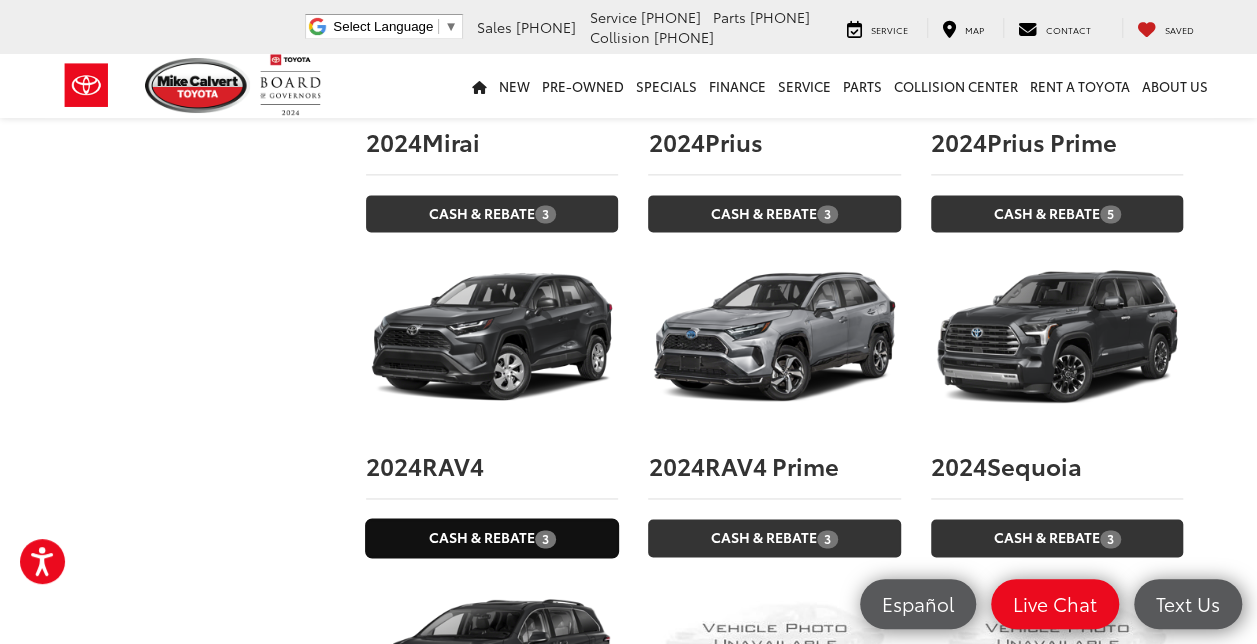 click on "Cash & Rebate  3" at bounding box center [492, 537] 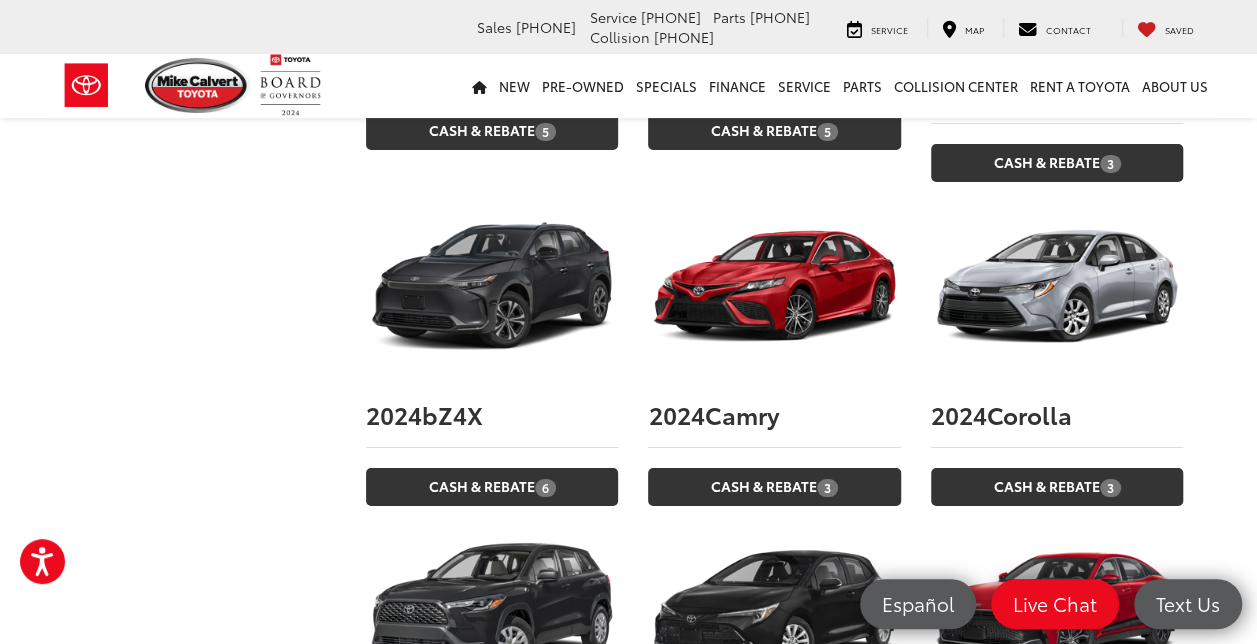 scroll, scrollTop: 3414, scrollLeft: 0, axis: vertical 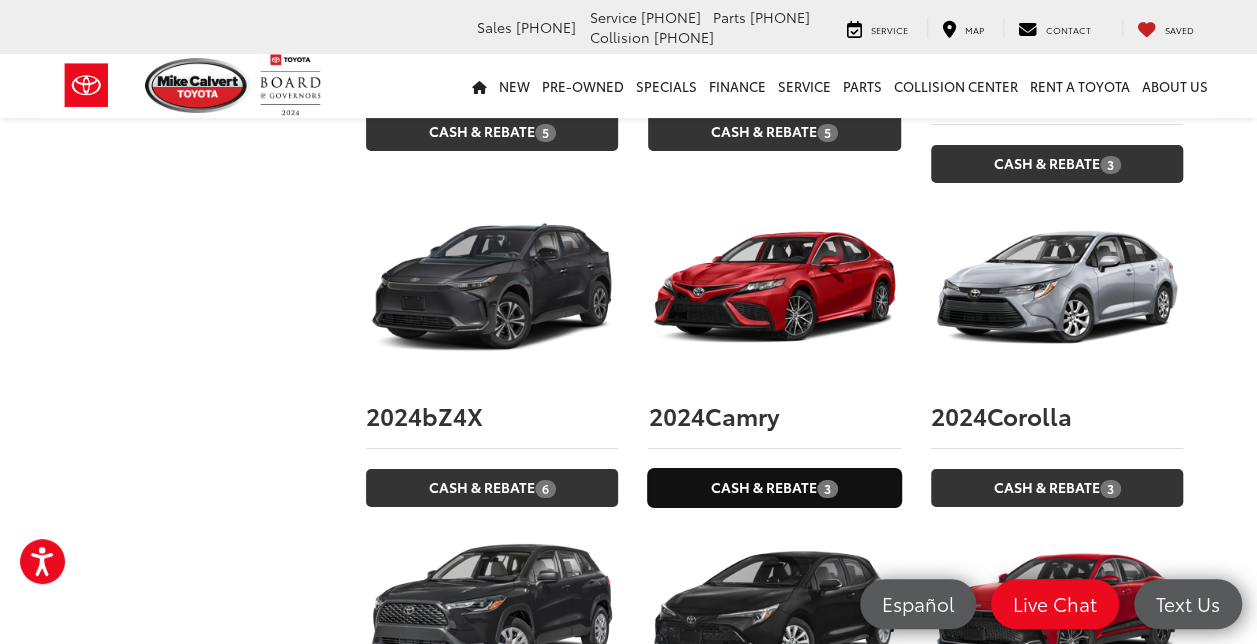 click on "Cash & Rebate  3" at bounding box center (774, 487) 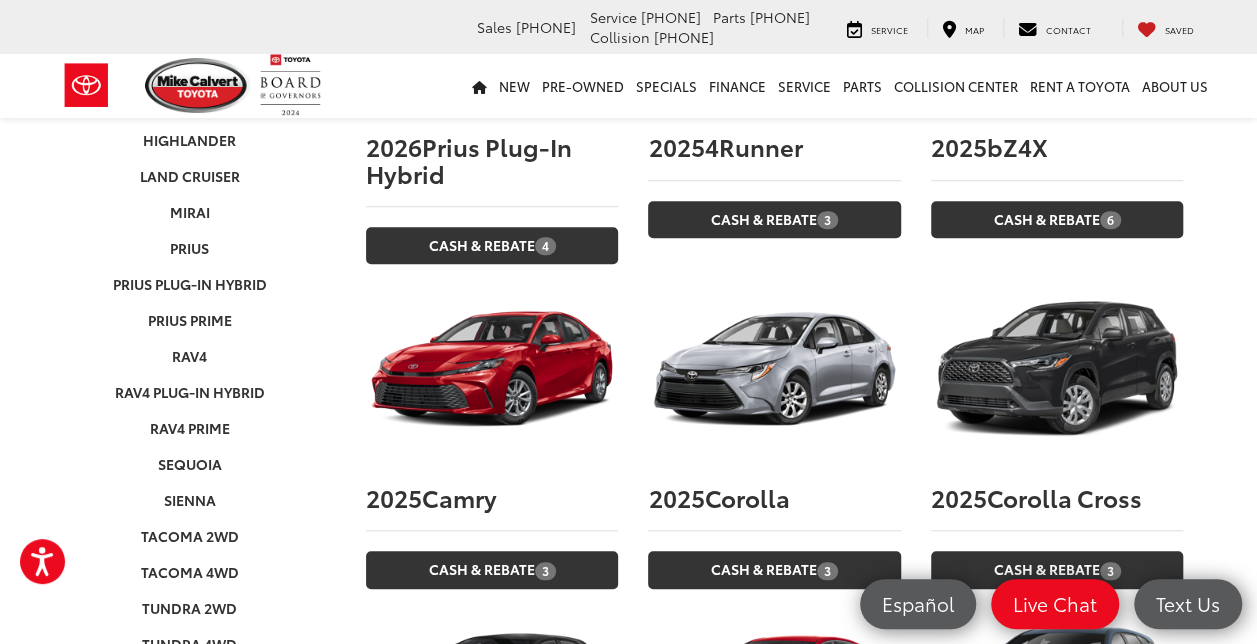 scroll, scrollTop: 635, scrollLeft: 0, axis: vertical 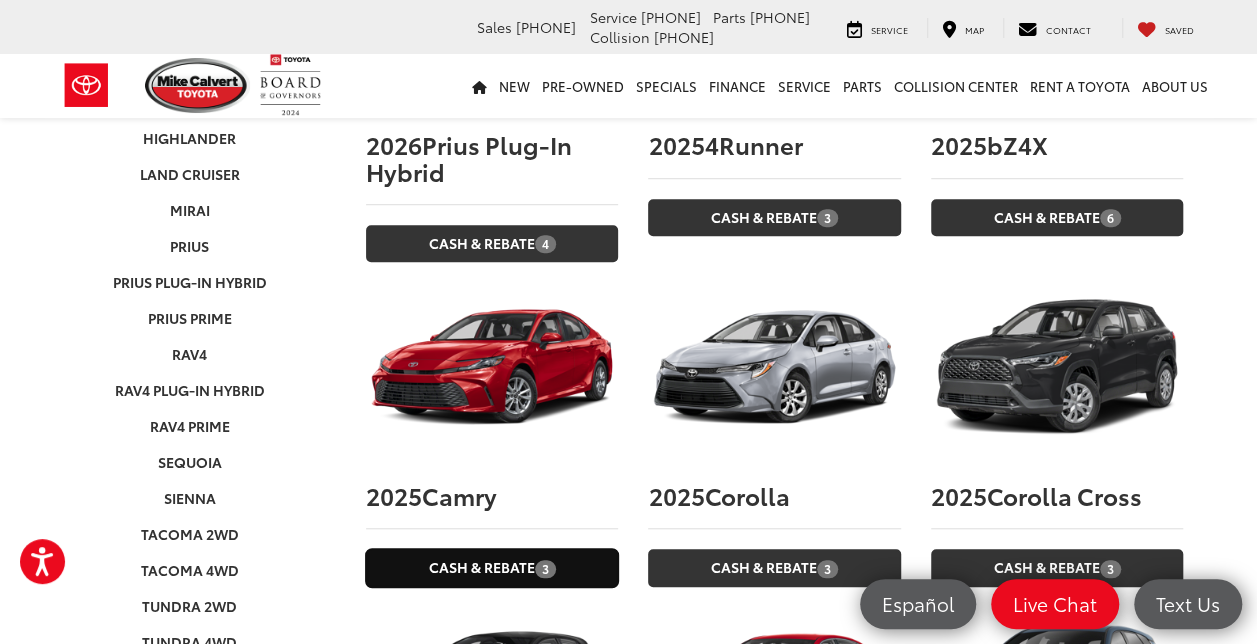 click on "Cash & Rebate  3" at bounding box center [492, 567] 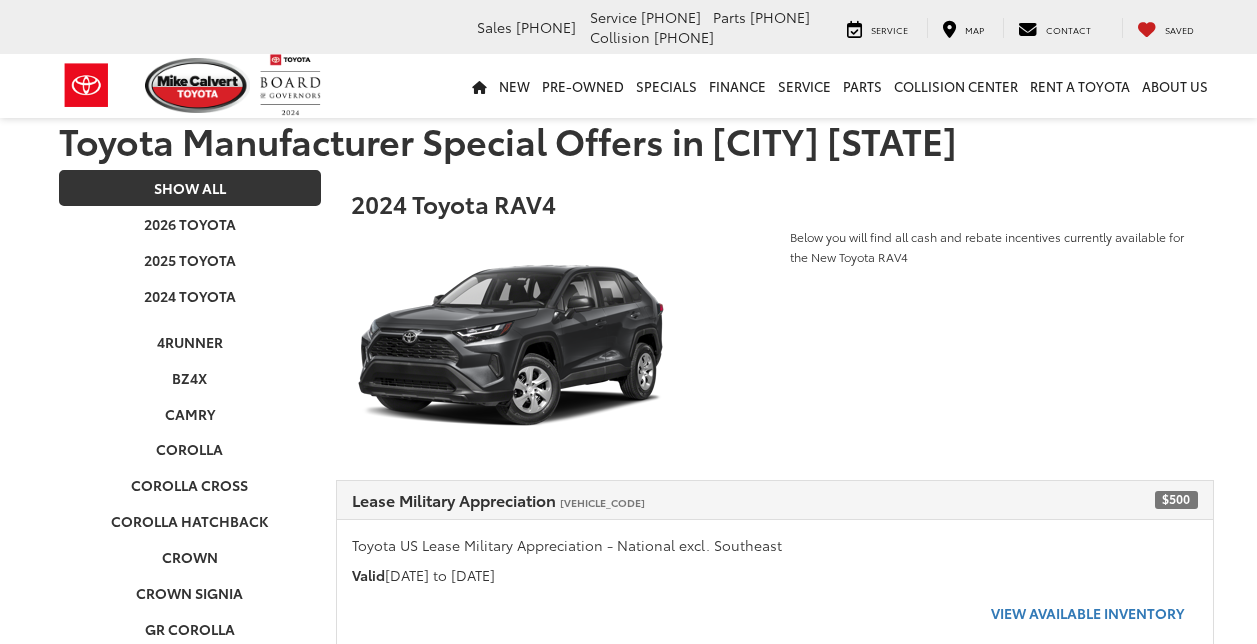 scroll, scrollTop: 0, scrollLeft: 0, axis: both 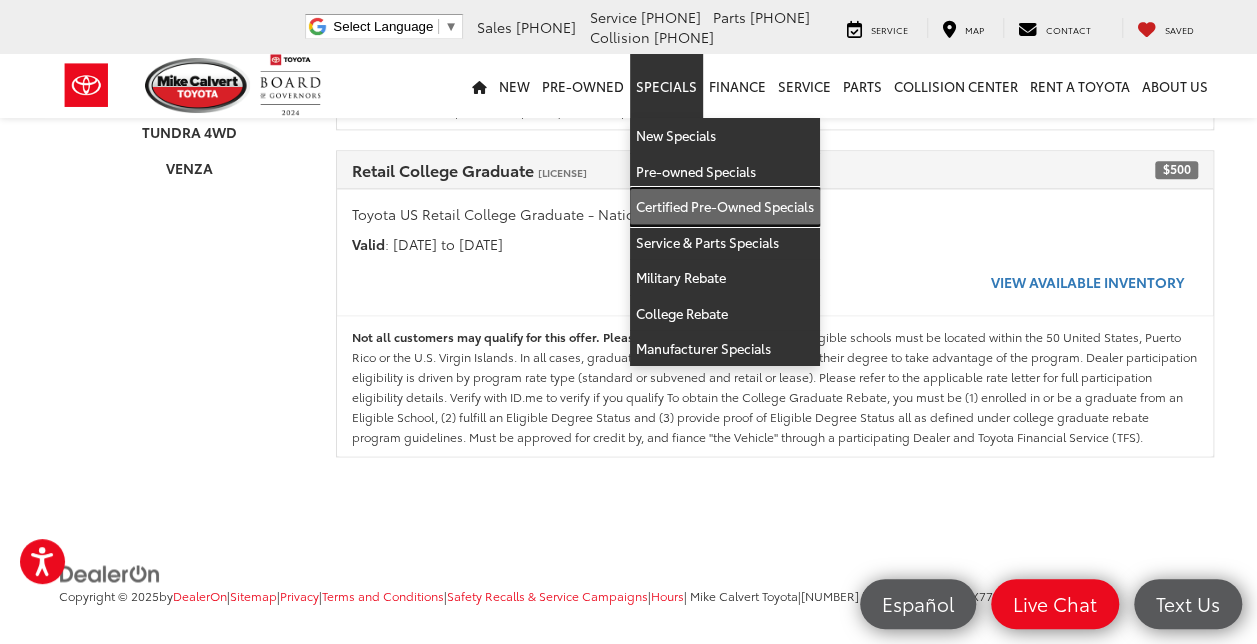 click on "Certified Pre-Owned Specials" at bounding box center [725, 207] 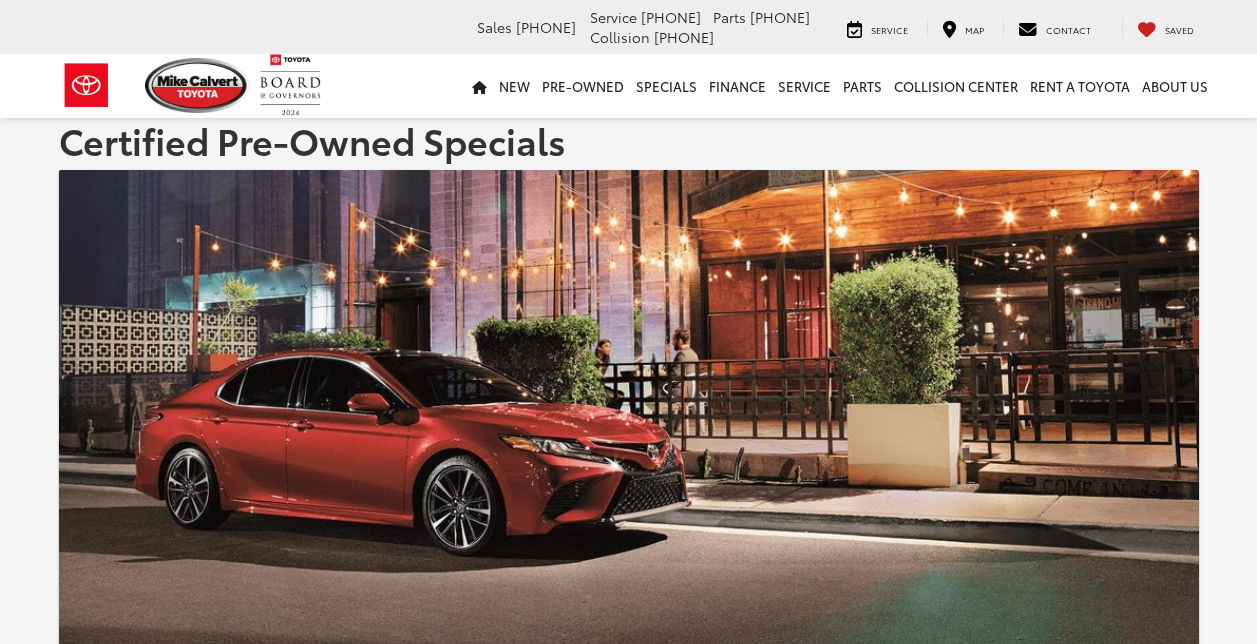 scroll, scrollTop: 0, scrollLeft: 0, axis: both 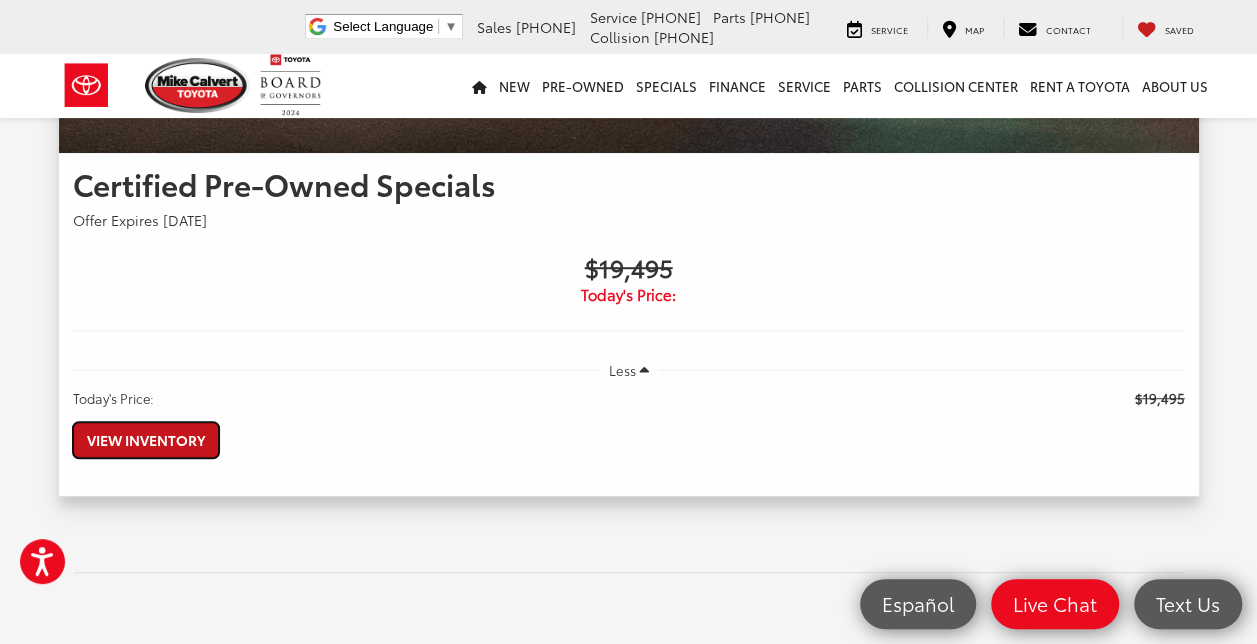 click on "View Inventory" at bounding box center (146, 440) 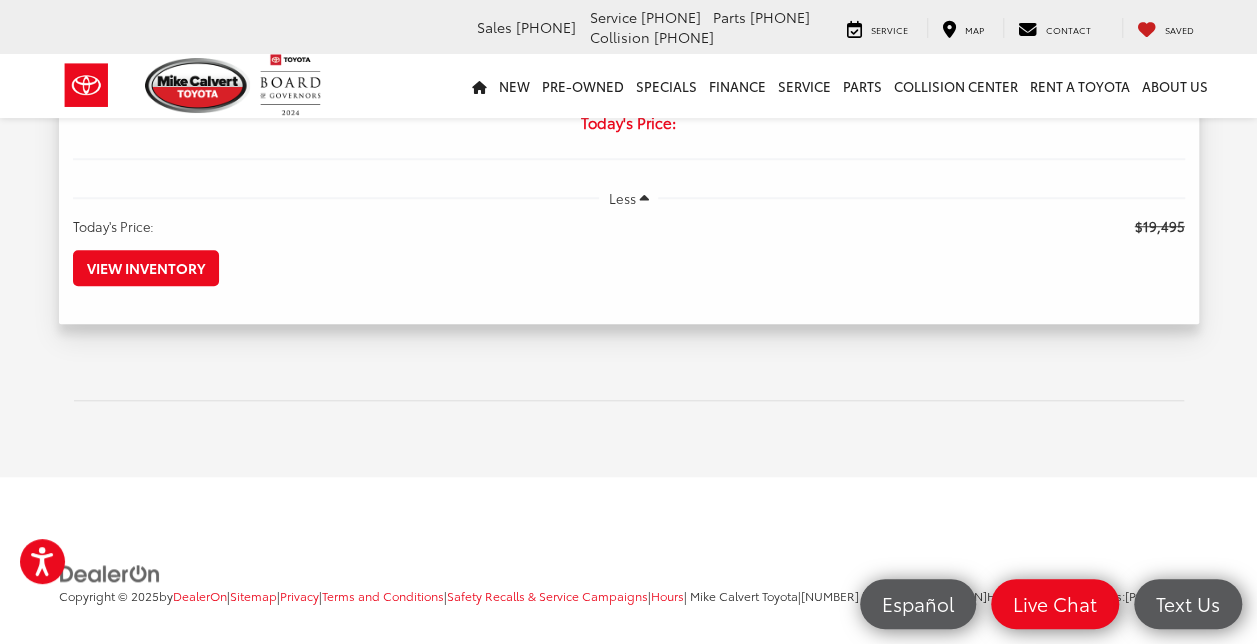 scroll, scrollTop: 758, scrollLeft: 0, axis: vertical 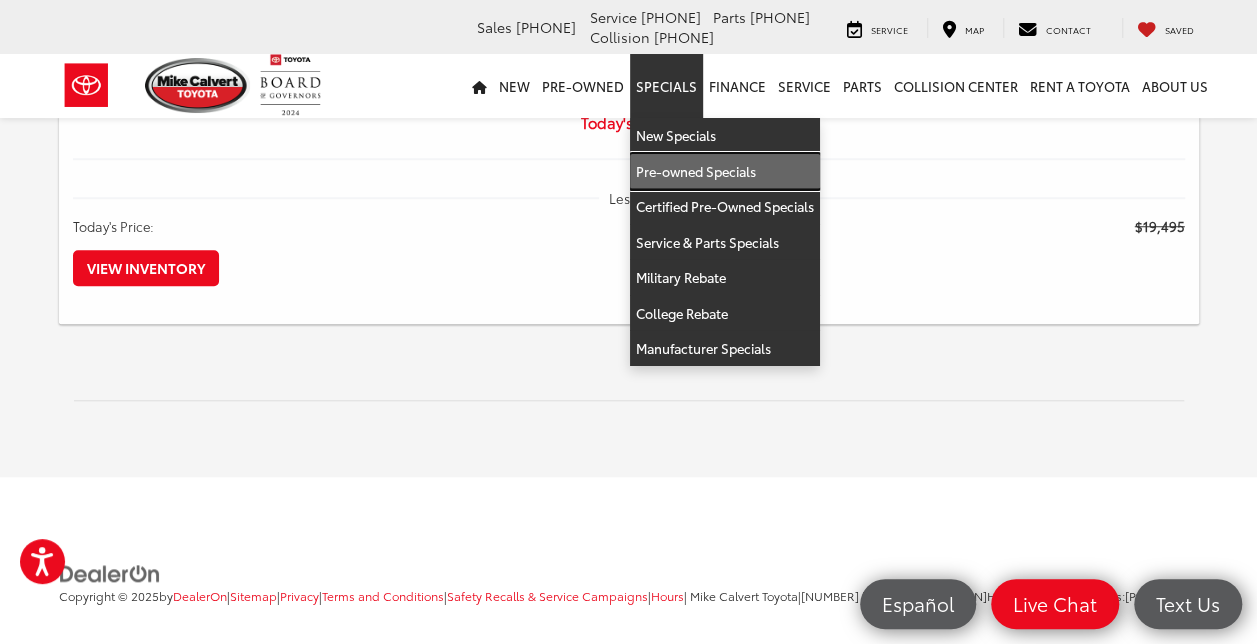 click on "Pre-owned Specials" at bounding box center [725, 172] 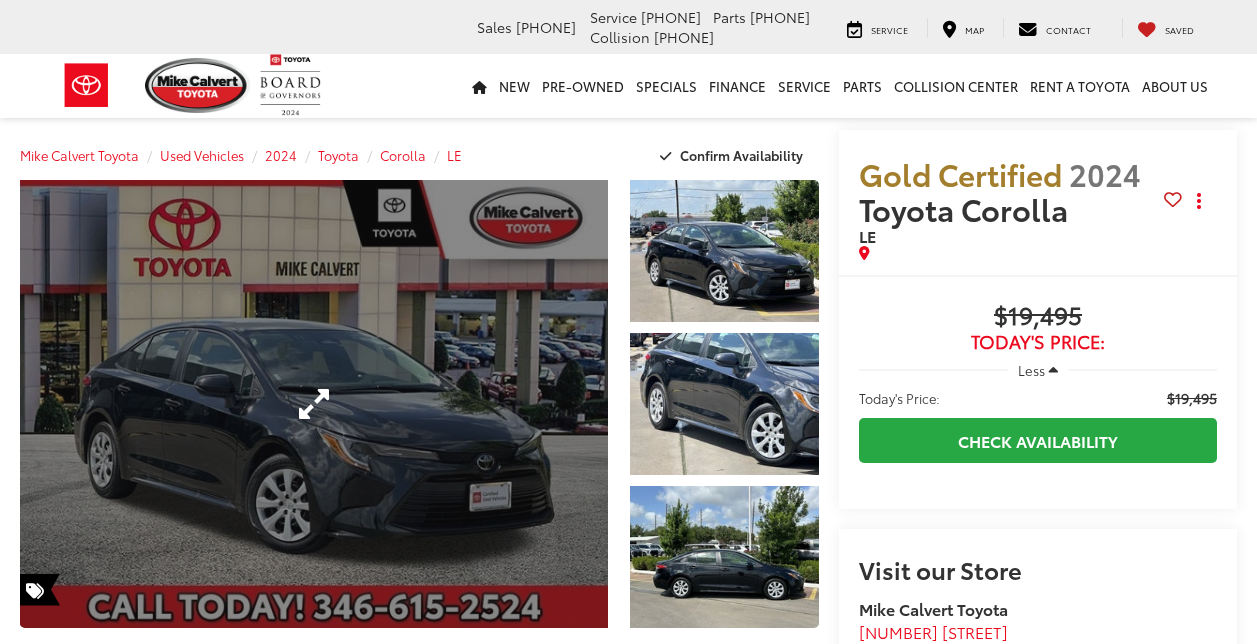scroll, scrollTop: 0, scrollLeft: 0, axis: both 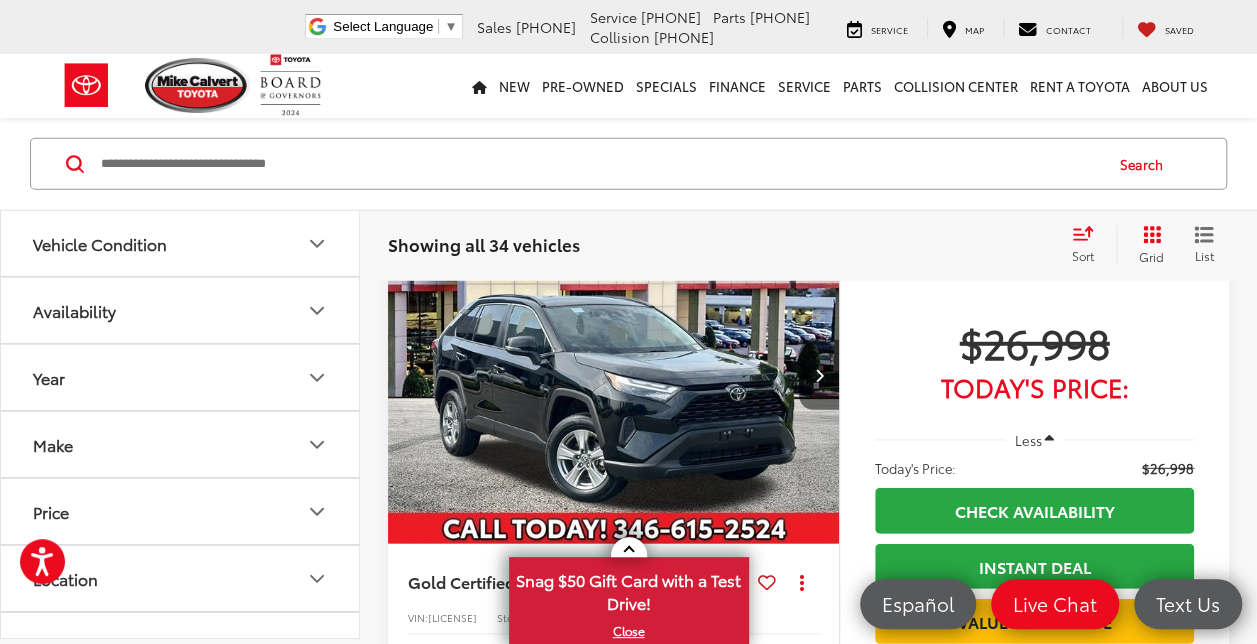click at bounding box center (819, 375) 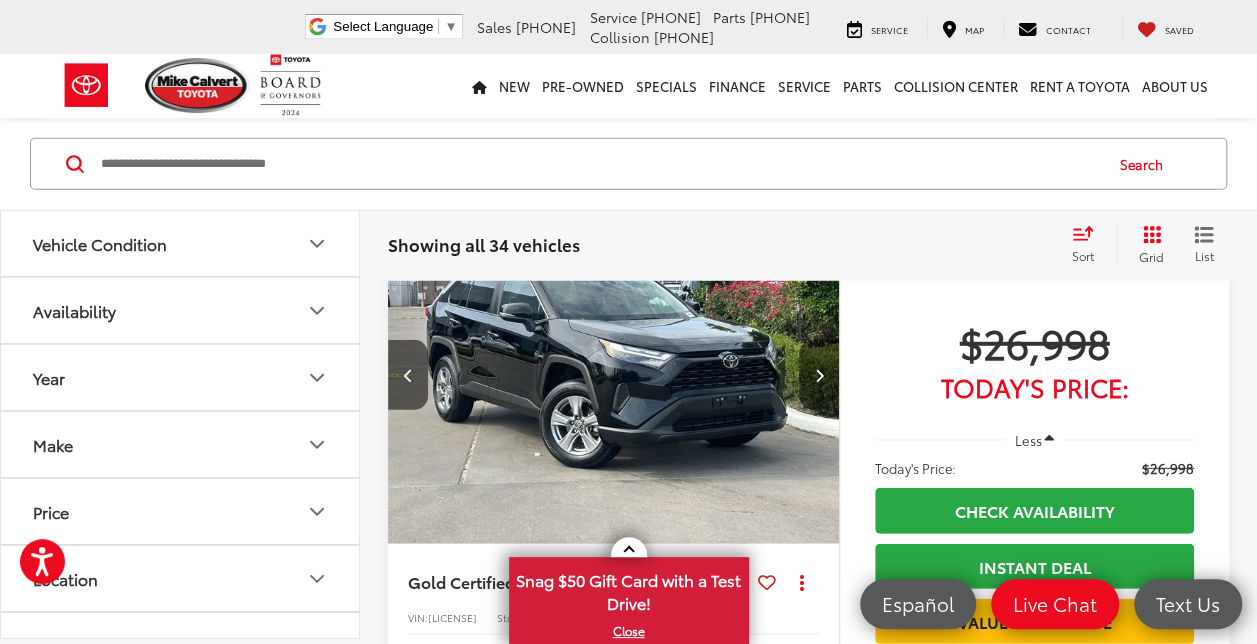 click at bounding box center (819, 375) 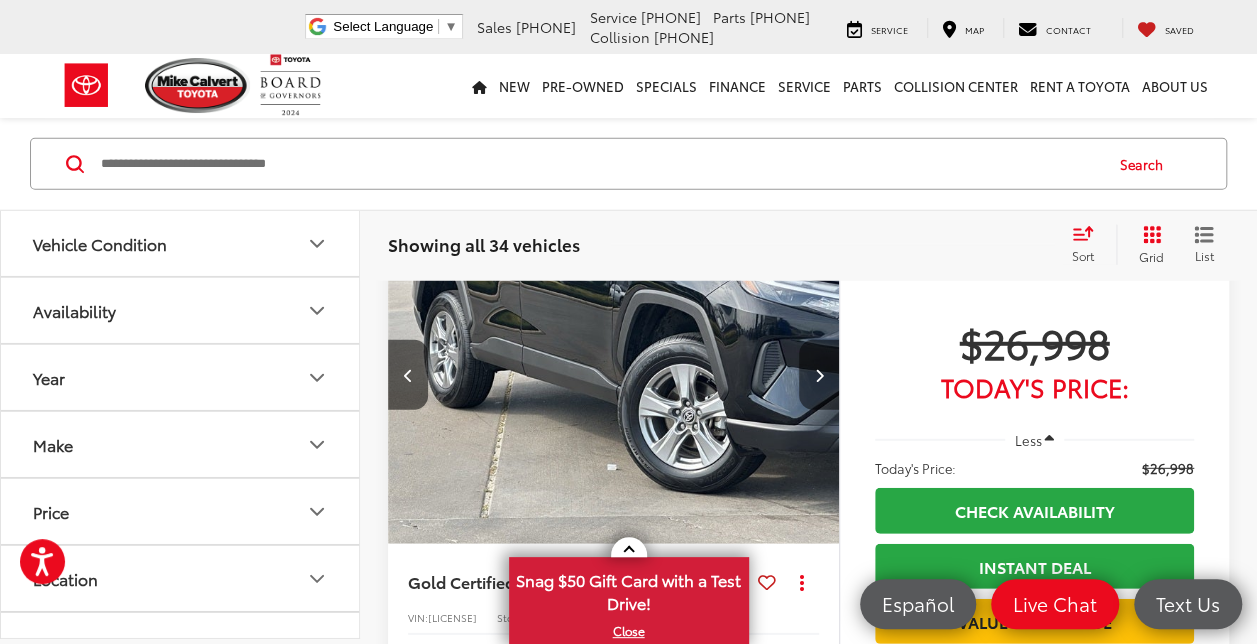 click at bounding box center (819, 375) 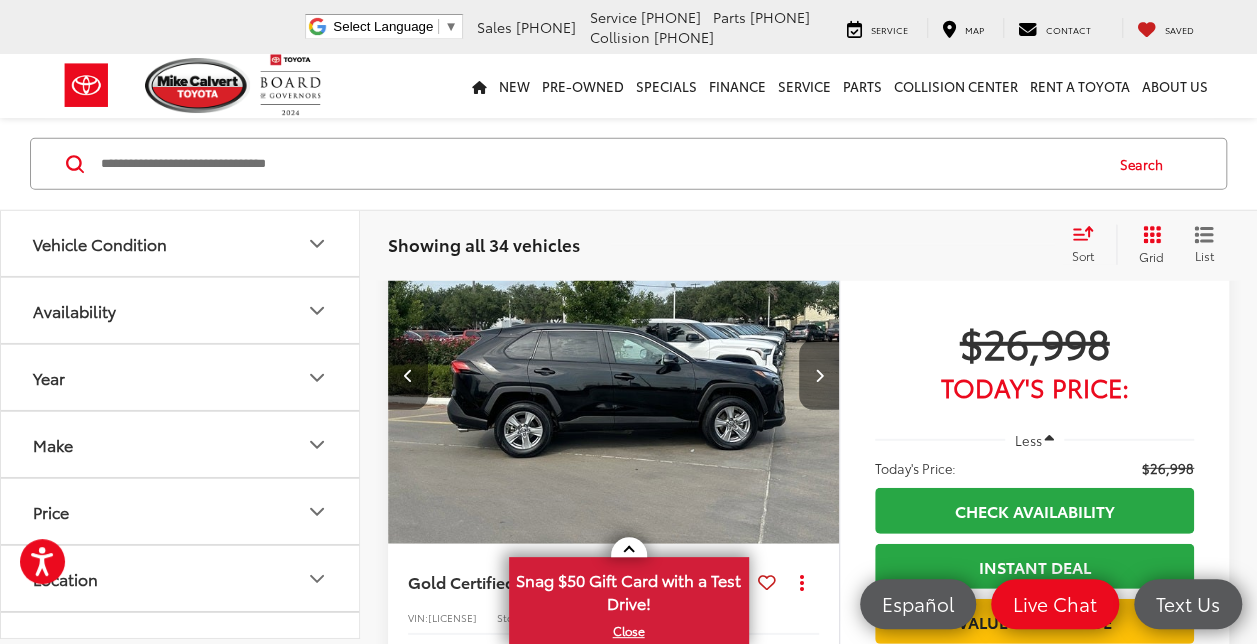 click at bounding box center (819, 375) 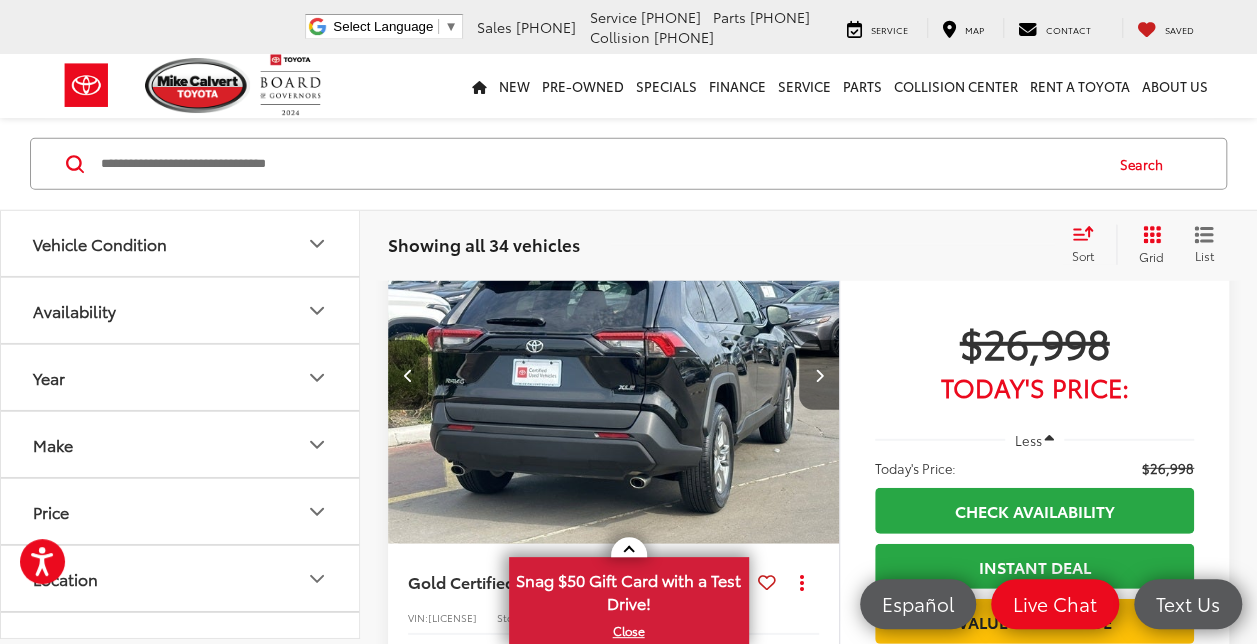 click at bounding box center (819, 375) 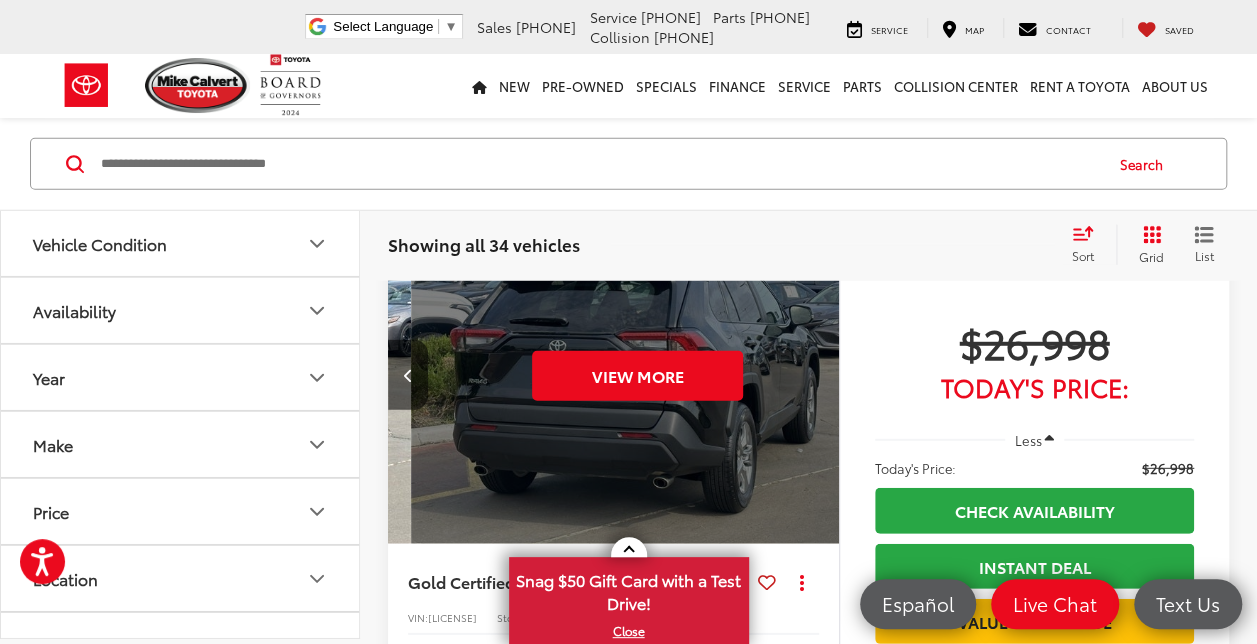 scroll, scrollTop: 0, scrollLeft: 2268, axis: horizontal 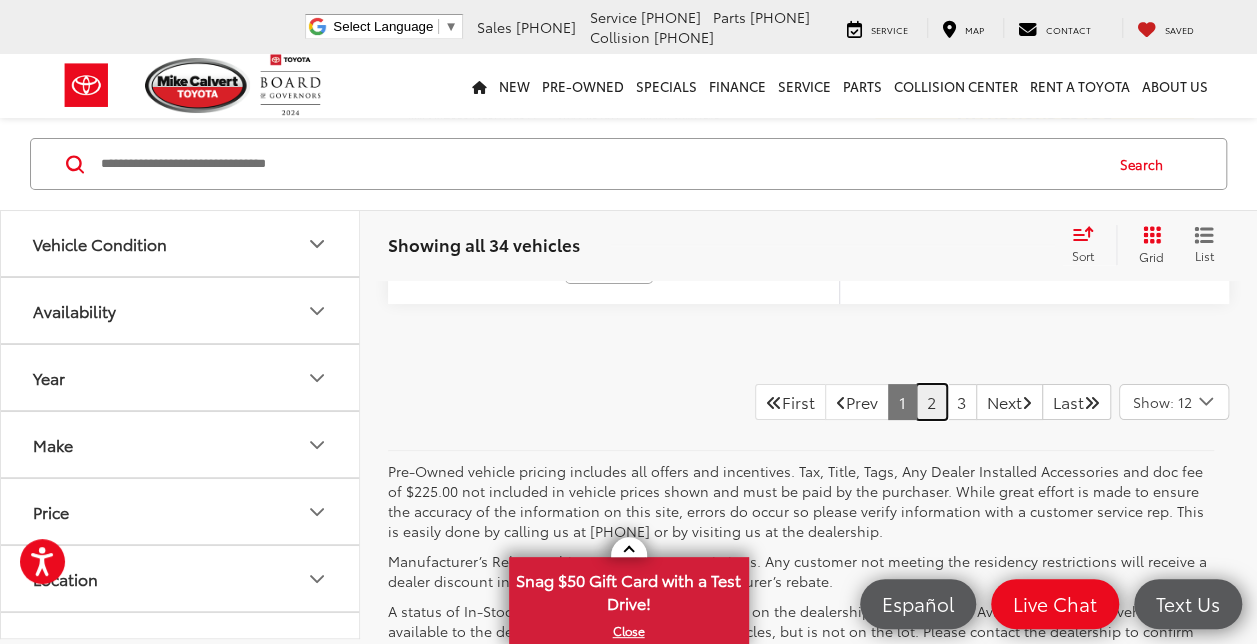 click on "2" at bounding box center (931, 402) 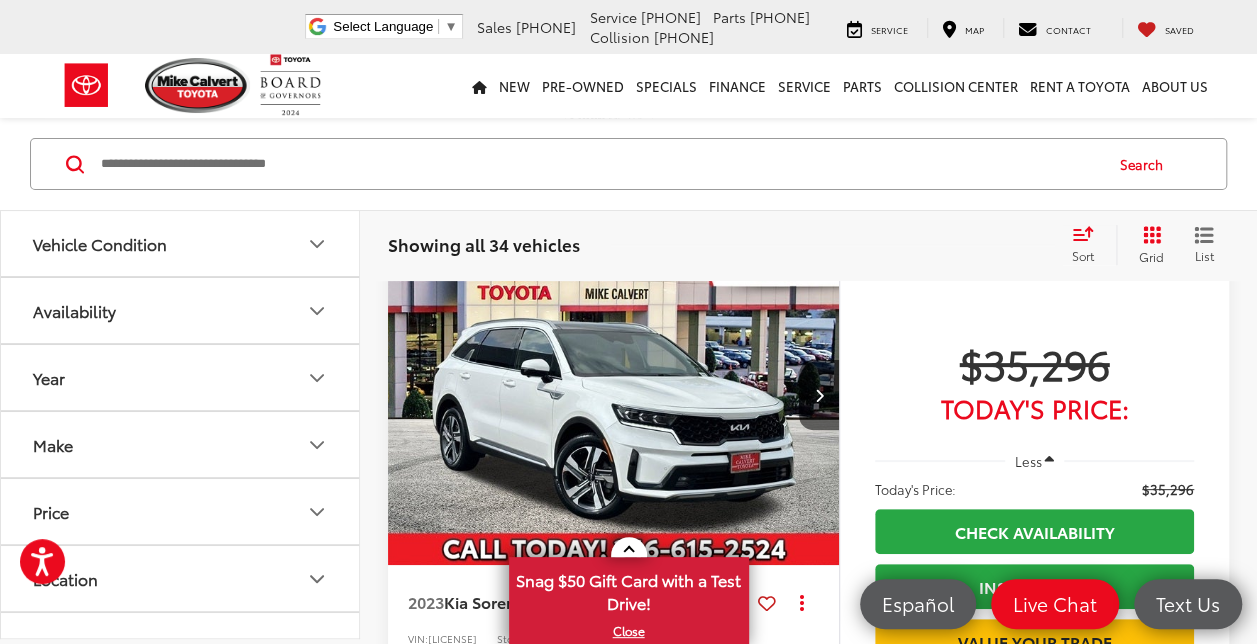 scroll, scrollTop: 3874, scrollLeft: 0, axis: vertical 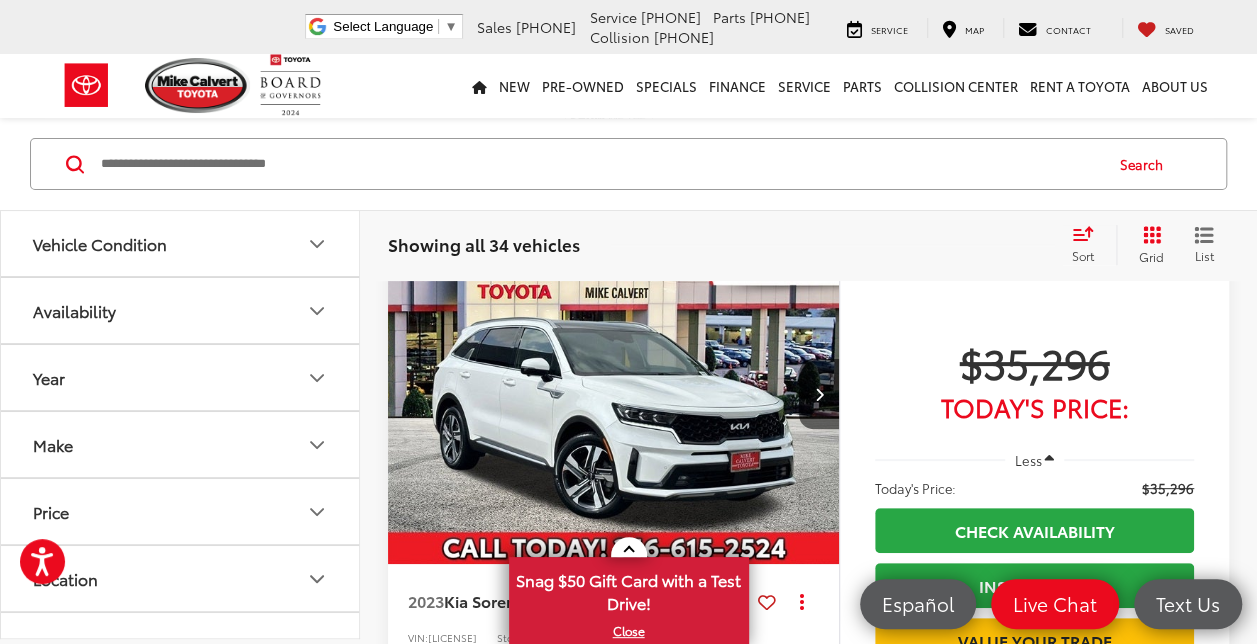 click on "Sort" at bounding box center [1089, 245] 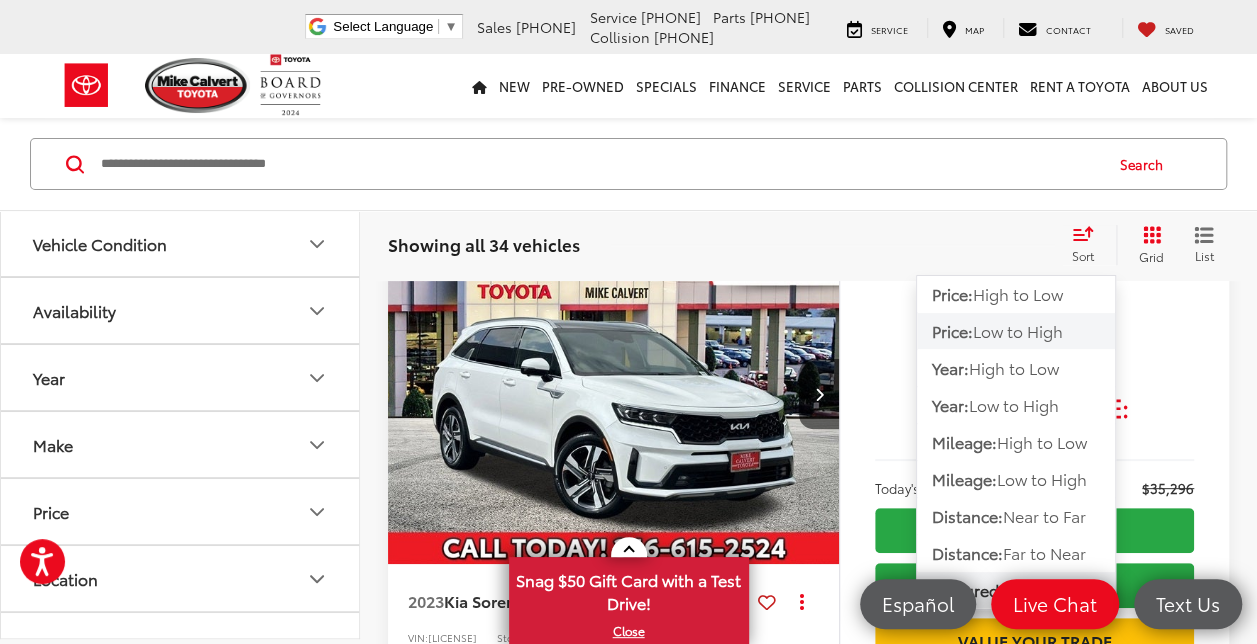 click on "Low to High" at bounding box center [1018, 330] 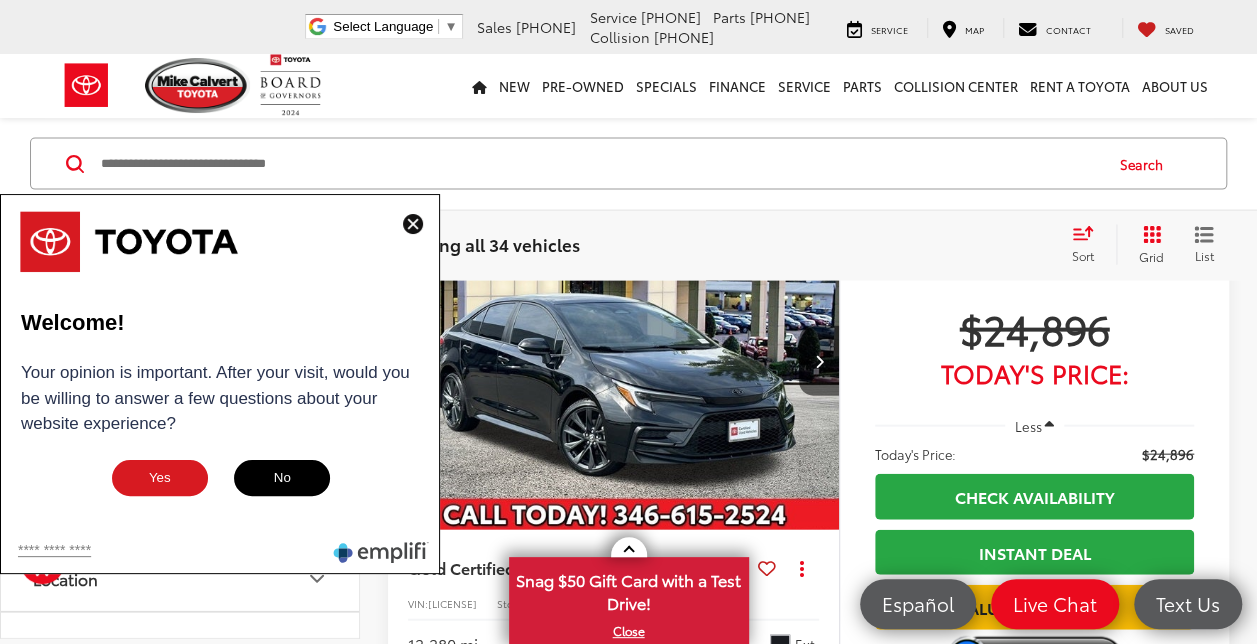 scroll, scrollTop: 5825, scrollLeft: 0, axis: vertical 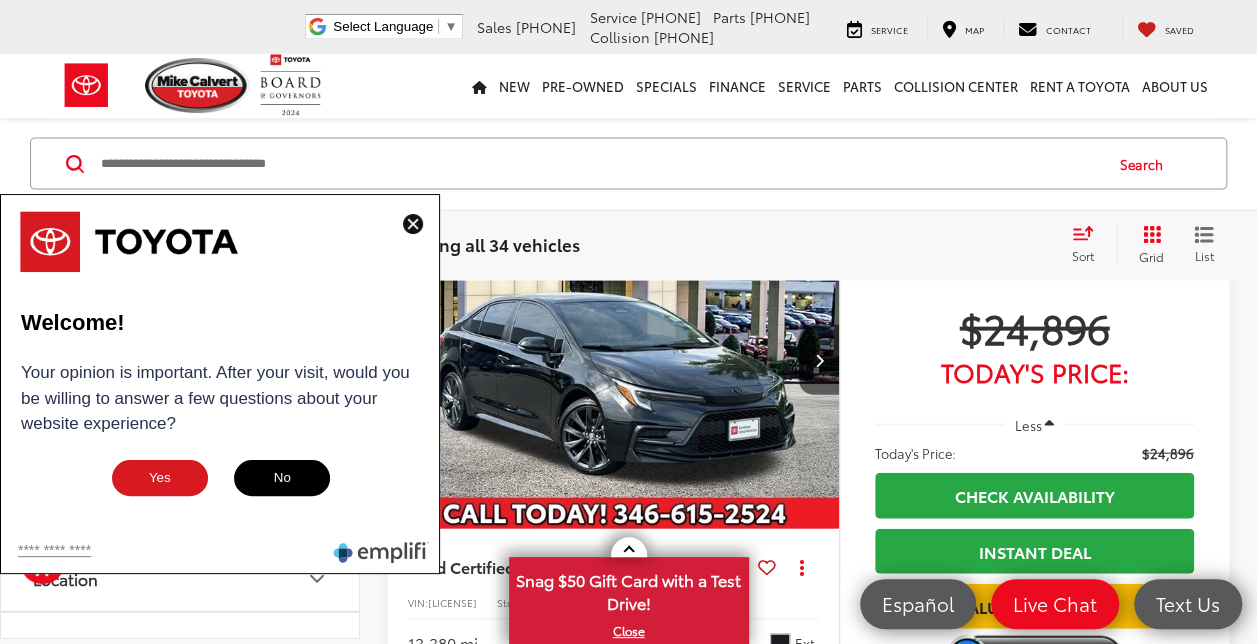 click at bounding box center (413, 224) 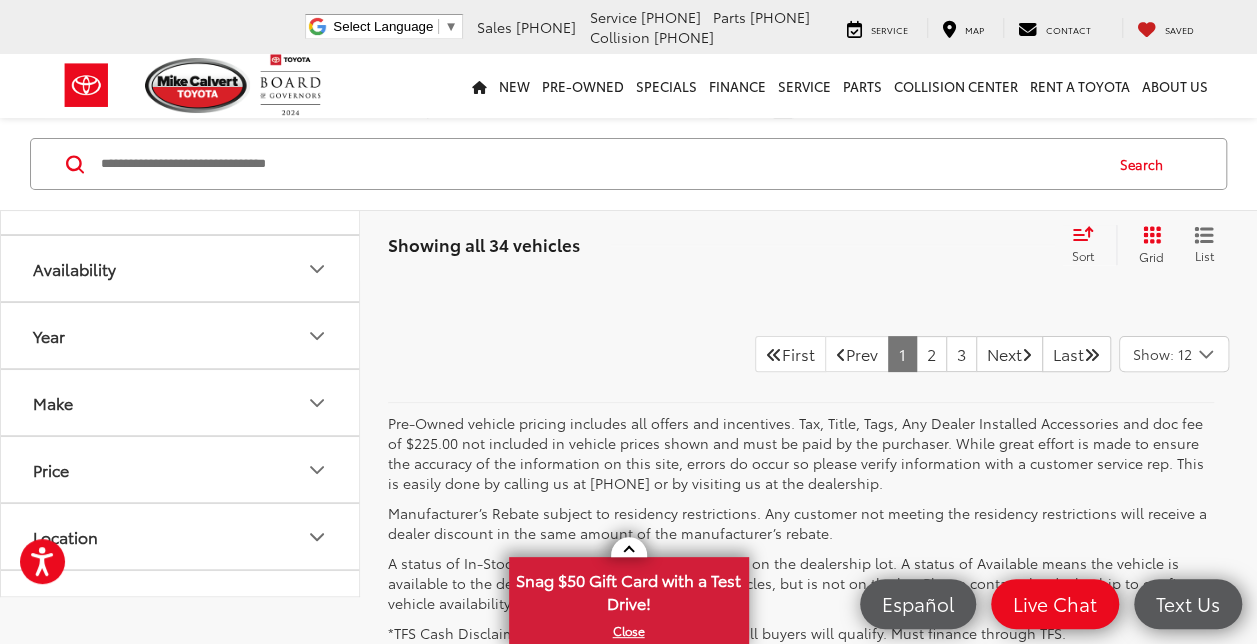 scroll, scrollTop: 7659, scrollLeft: 0, axis: vertical 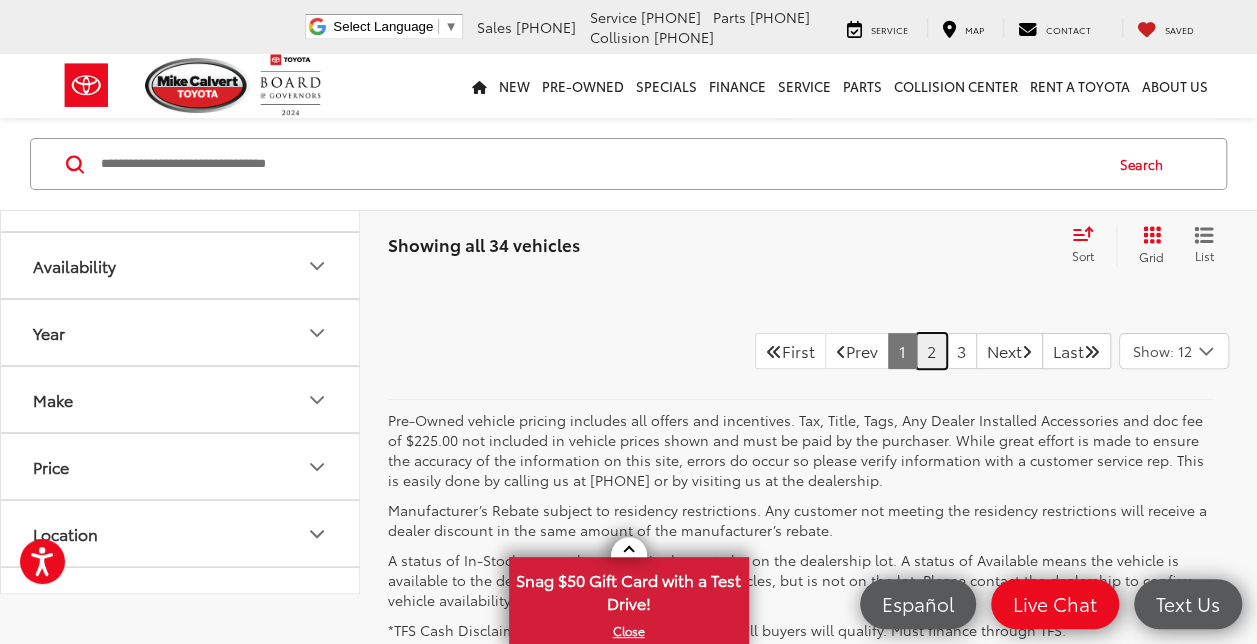 click on "2" at bounding box center [931, 351] 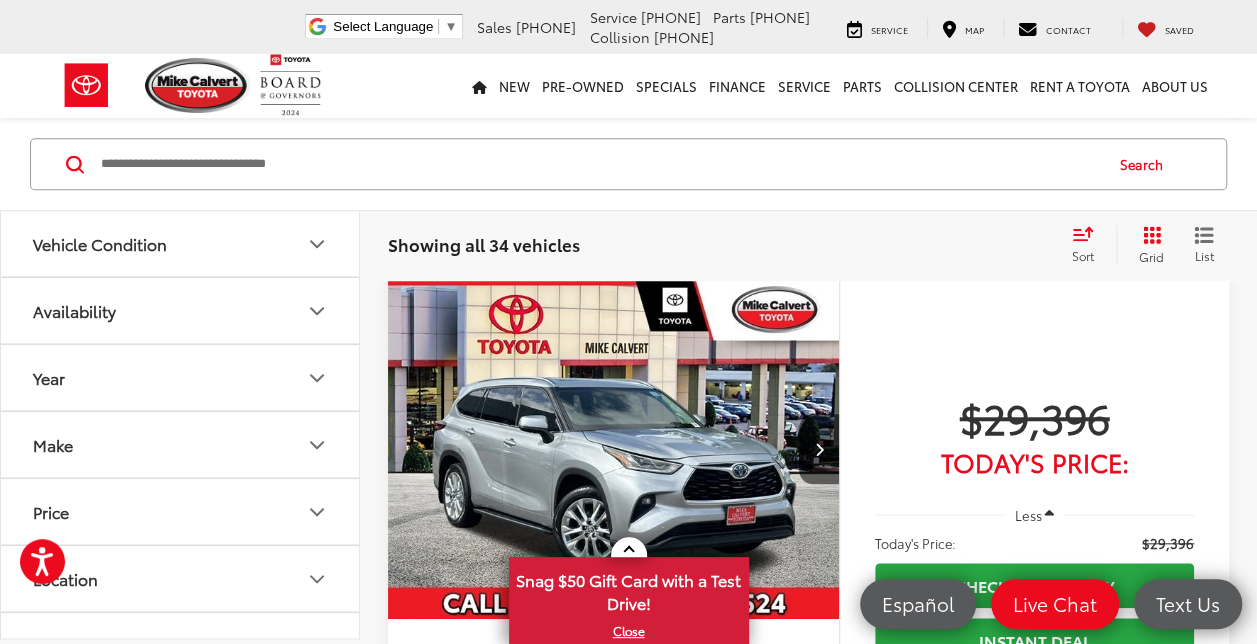 scroll, scrollTop: 4578, scrollLeft: 0, axis: vertical 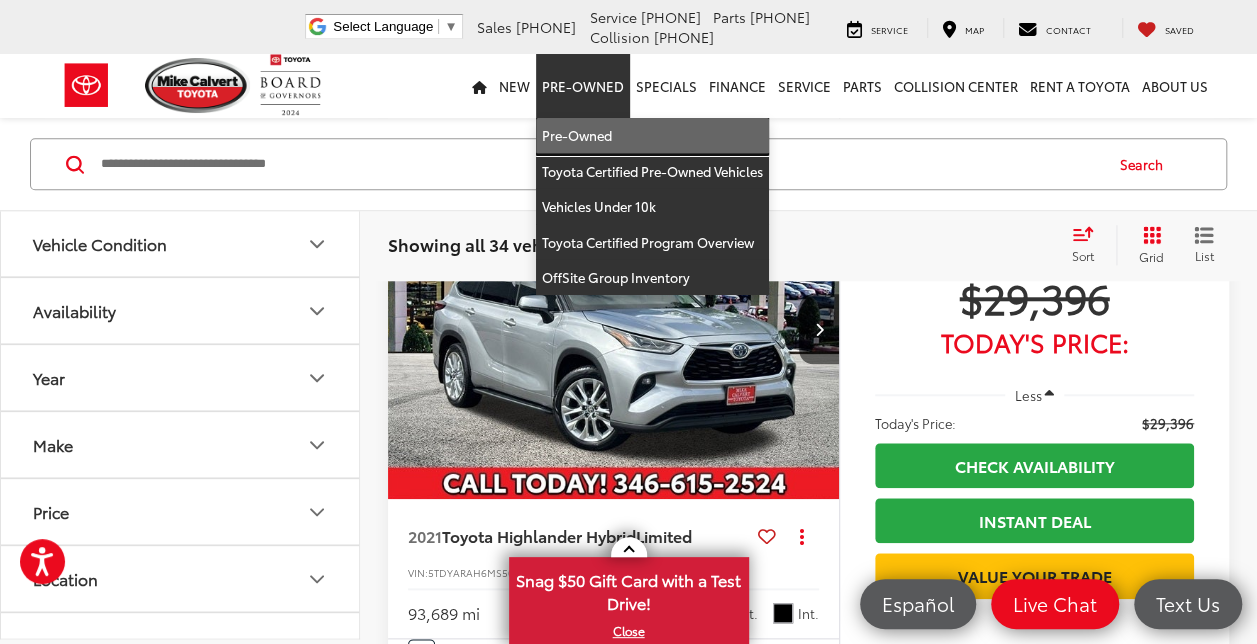click on "Pre-Owned" at bounding box center (652, 136) 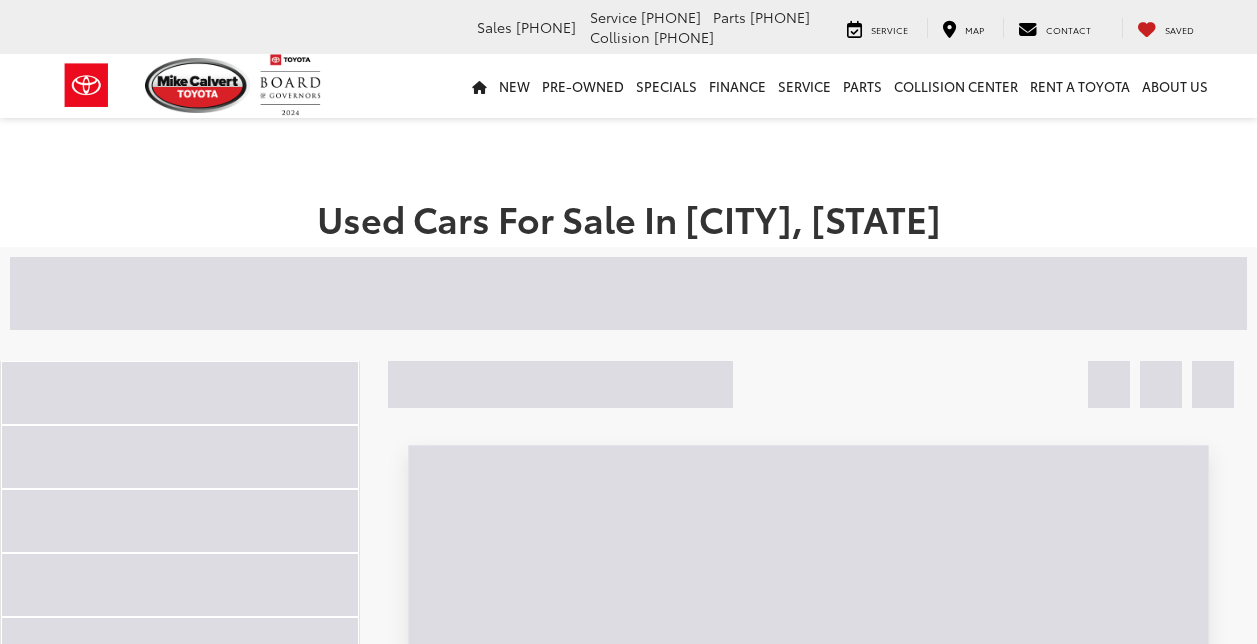 scroll, scrollTop: 0, scrollLeft: 0, axis: both 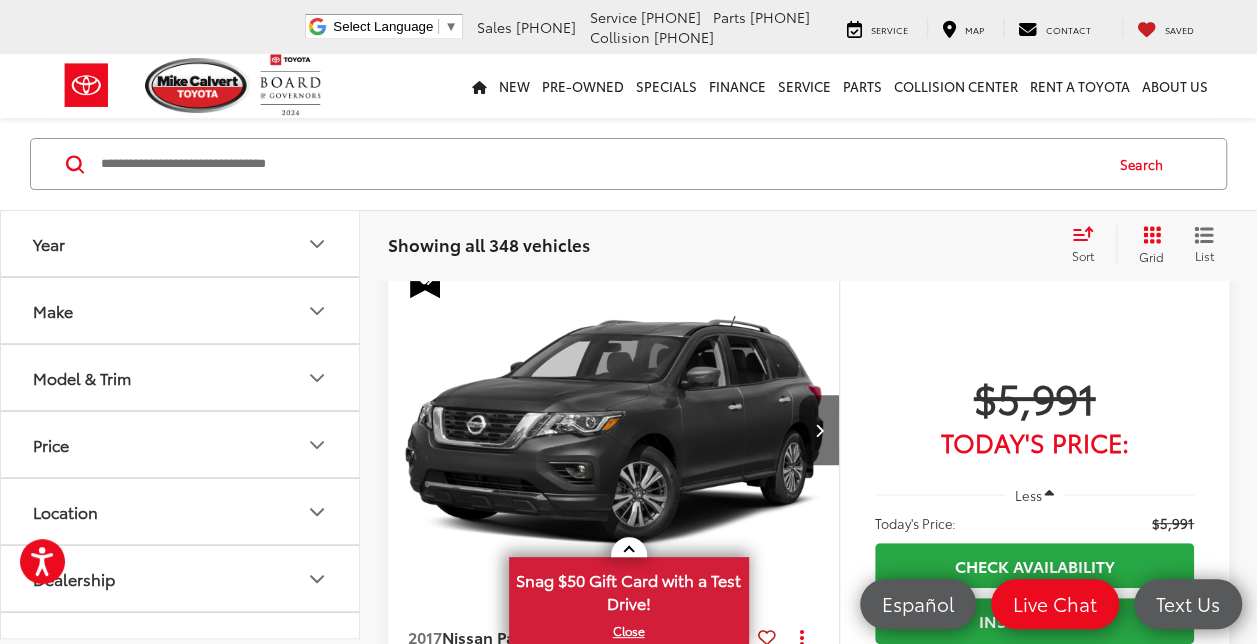 click 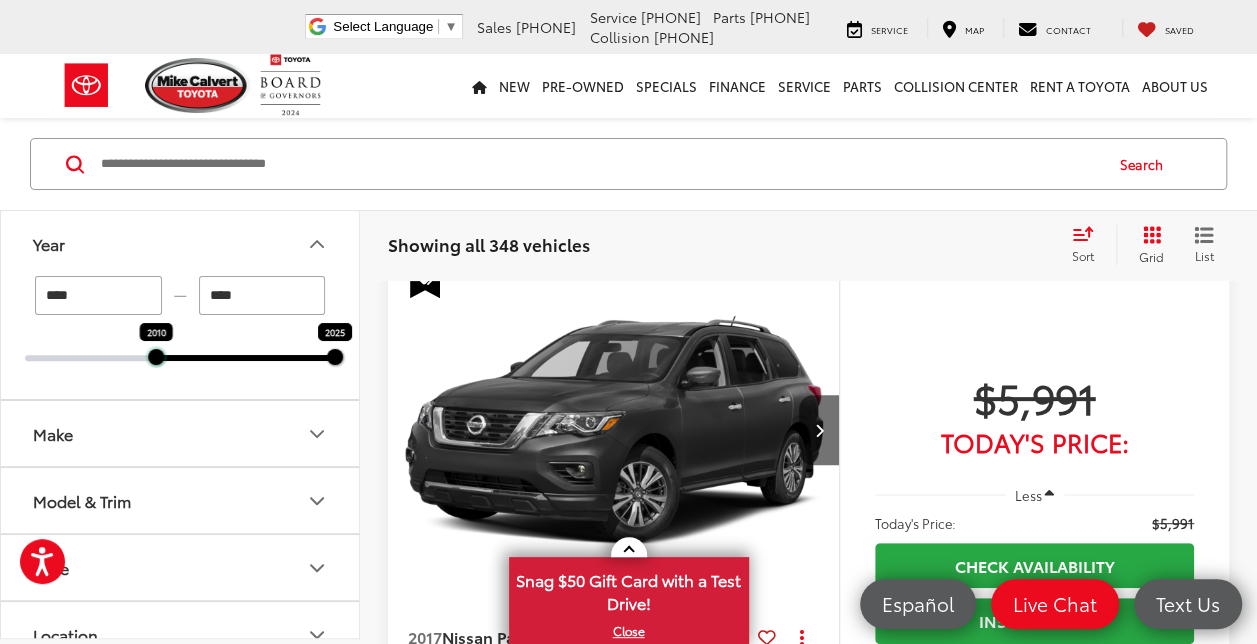 drag, startPoint x: 26, startPoint y: 356, endPoint x: 164, endPoint y: 358, distance: 138.0145 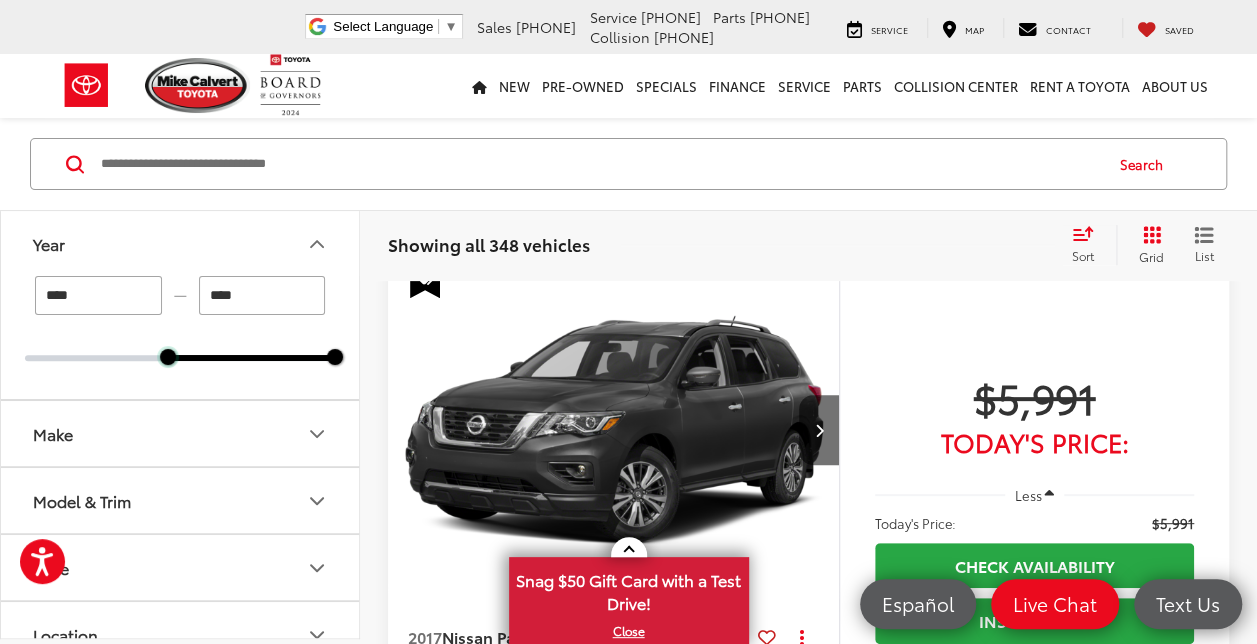 scroll, scrollTop: 129, scrollLeft: 0, axis: vertical 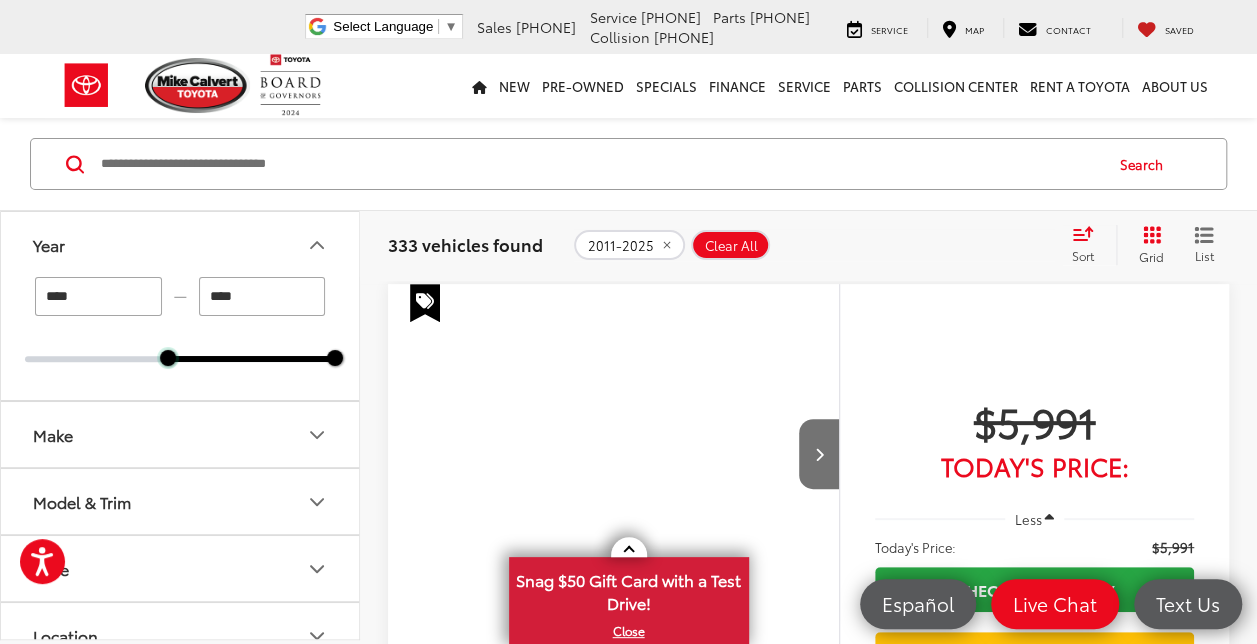 drag, startPoint x: 164, startPoint y: 358, endPoint x: 190, endPoint y: 360, distance: 26.076809 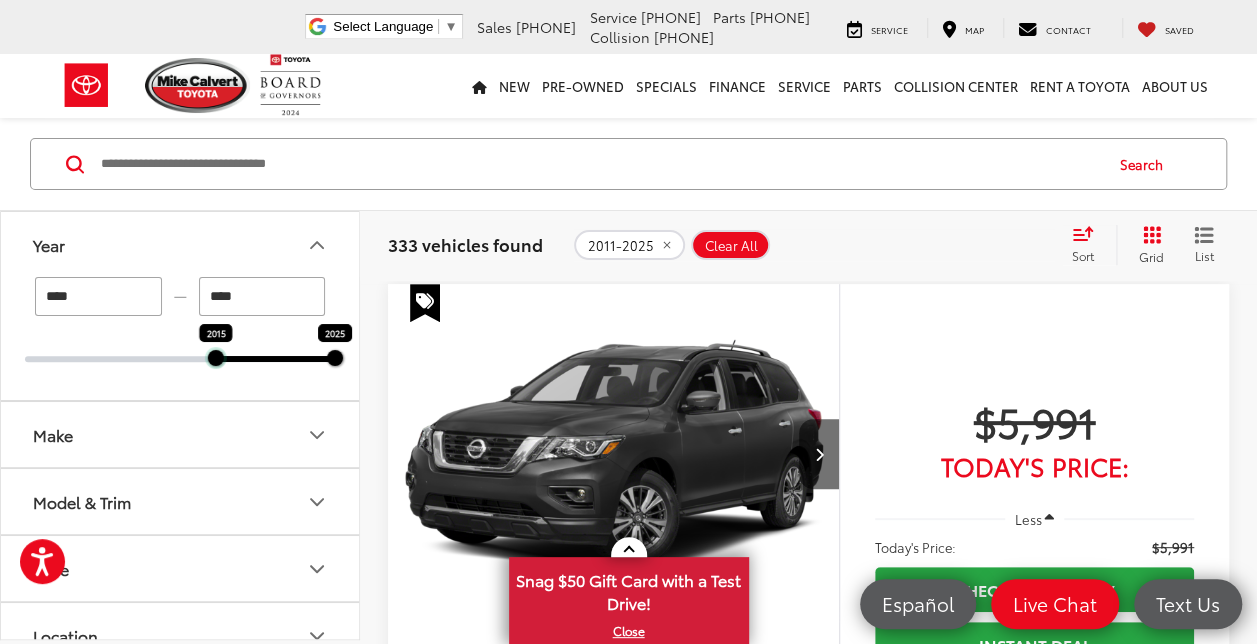 drag, startPoint x: 171, startPoint y: 358, endPoint x: 214, endPoint y: 357, distance: 43.011627 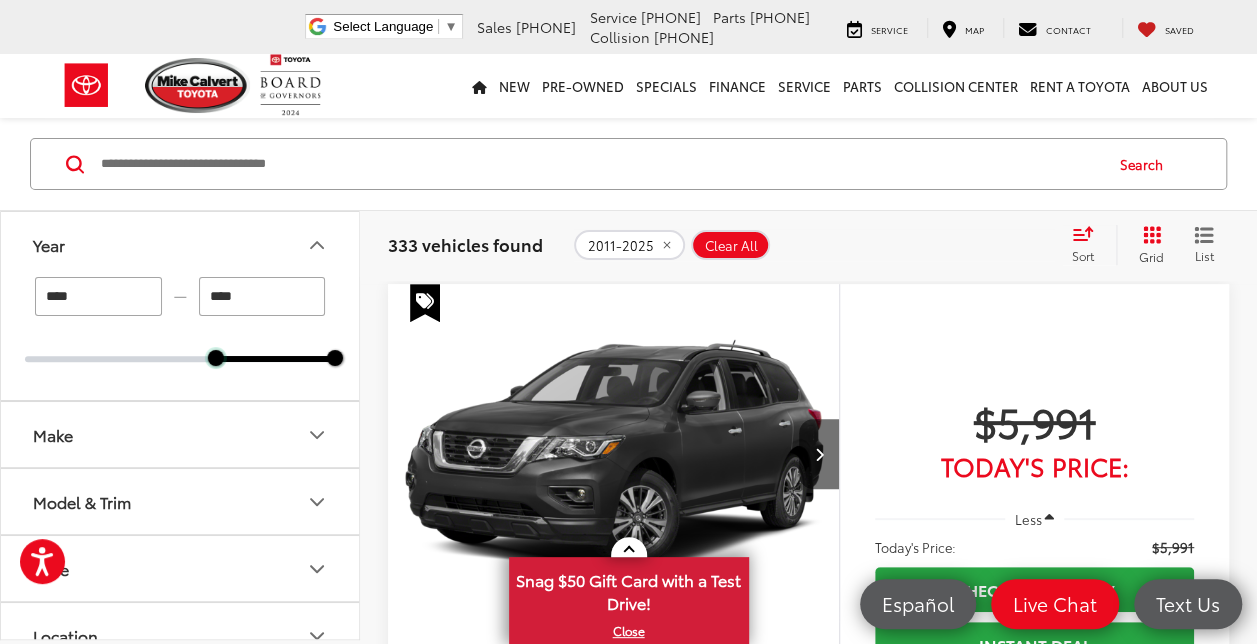 type on "****" 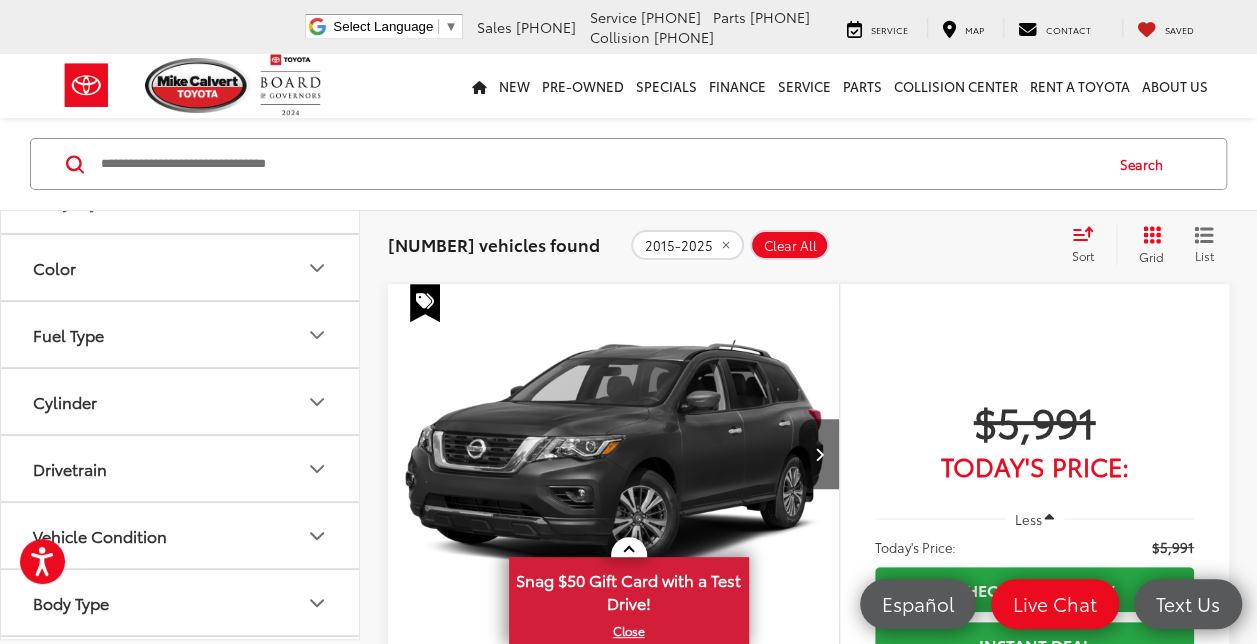 scroll, scrollTop: 623, scrollLeft: 0, axis: vertical 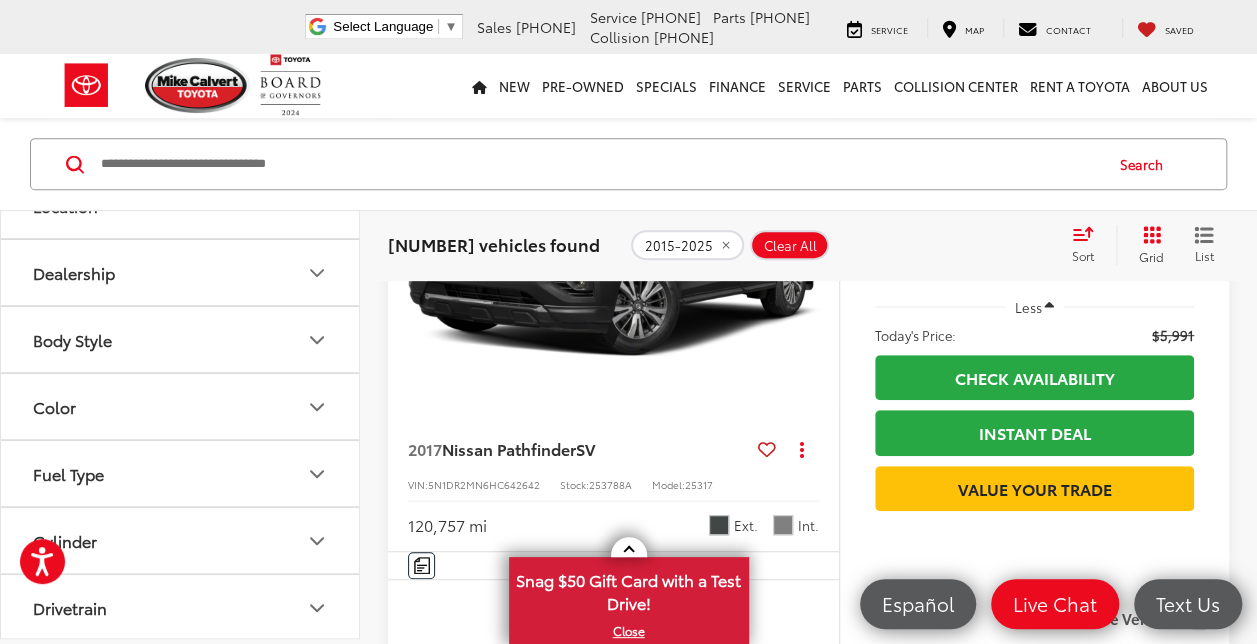 click 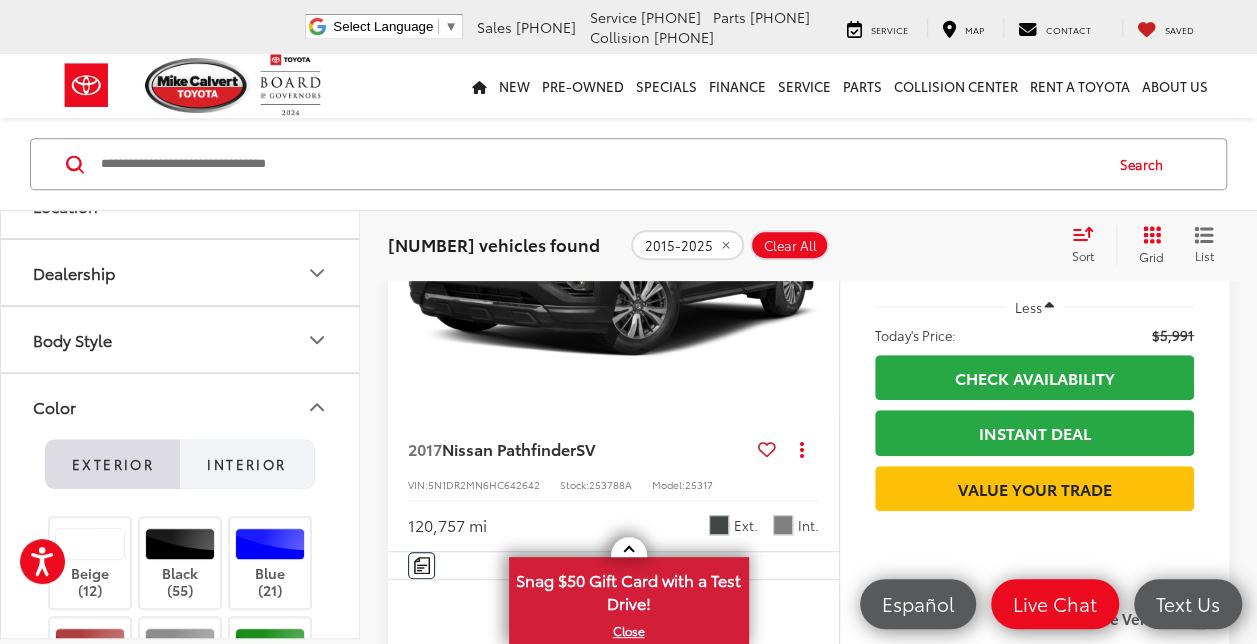 click on "Interior" at bounding box center (246, 463) 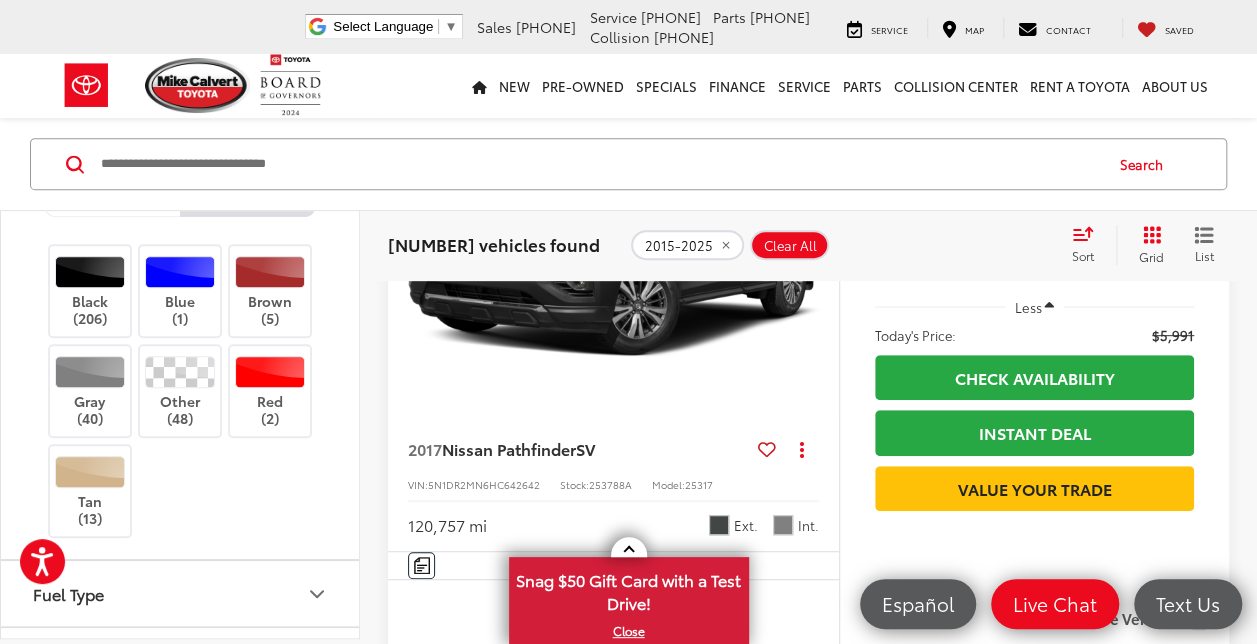 scroll, scrollTop: 702, scrollLeft: 0, axis: vertical 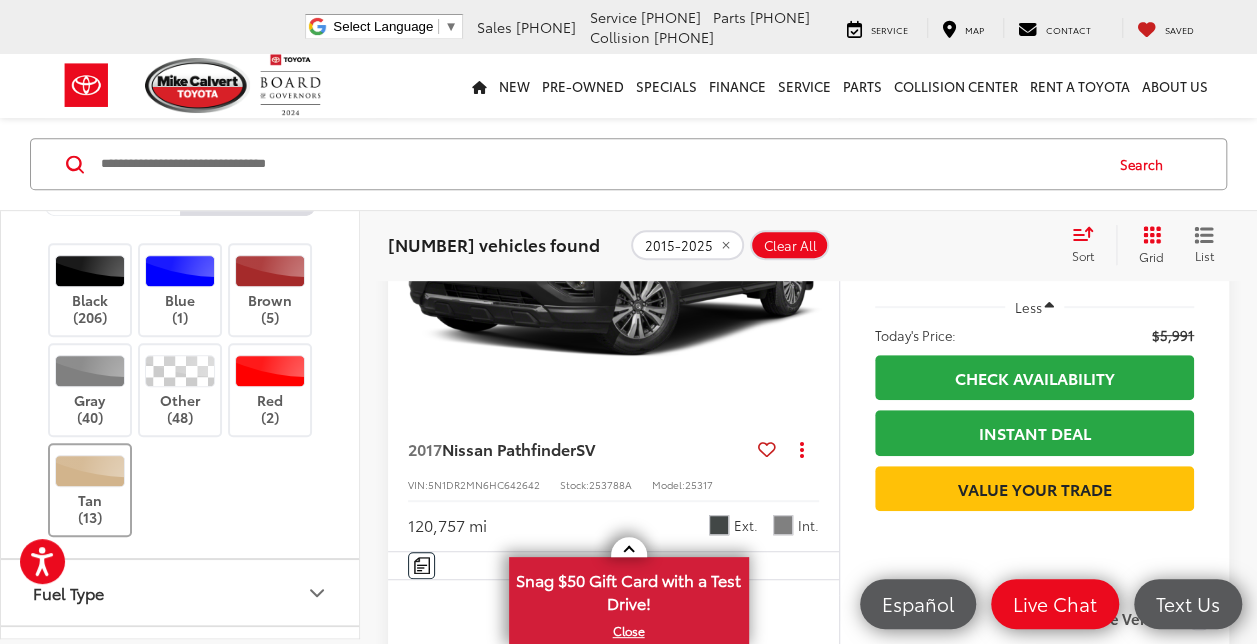click at bounding box center (90, 471) 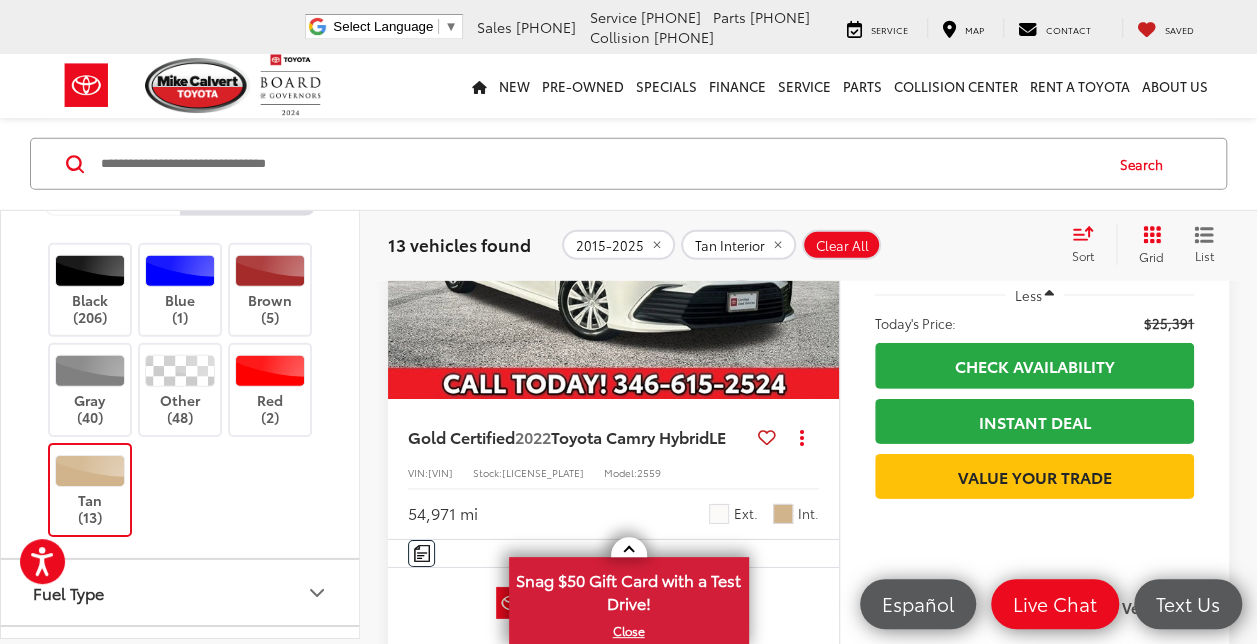 scroll, scrollTop: 2907, scrollLeft: 0, axis: vertical 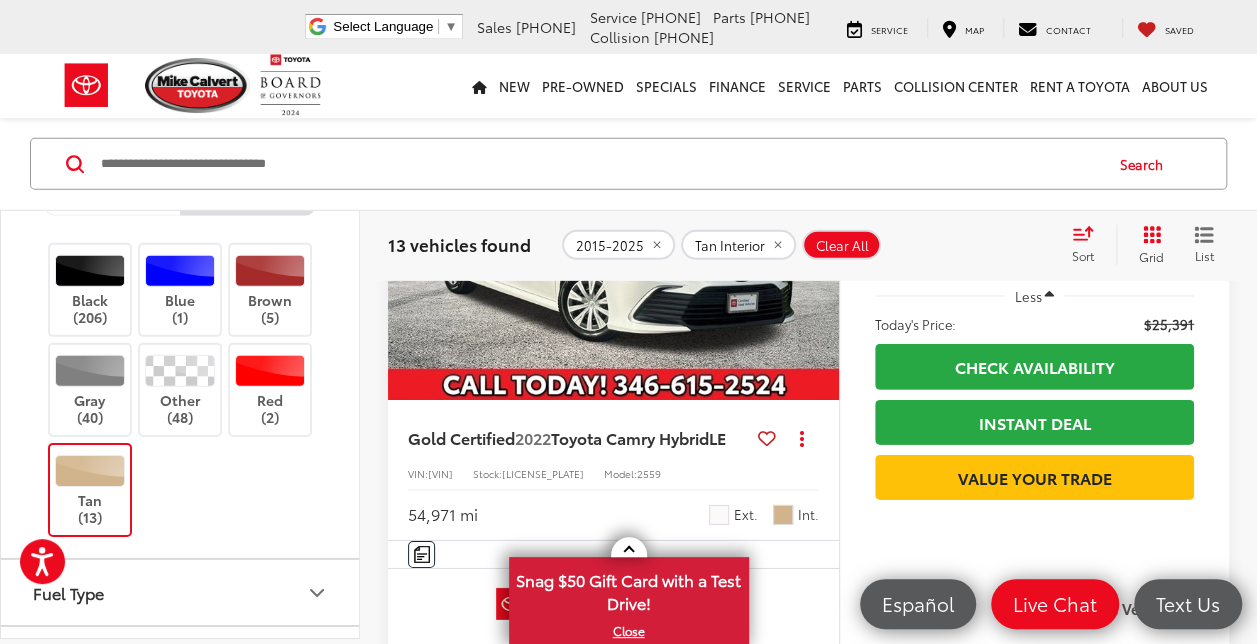 click at bounding box center (819, 231) 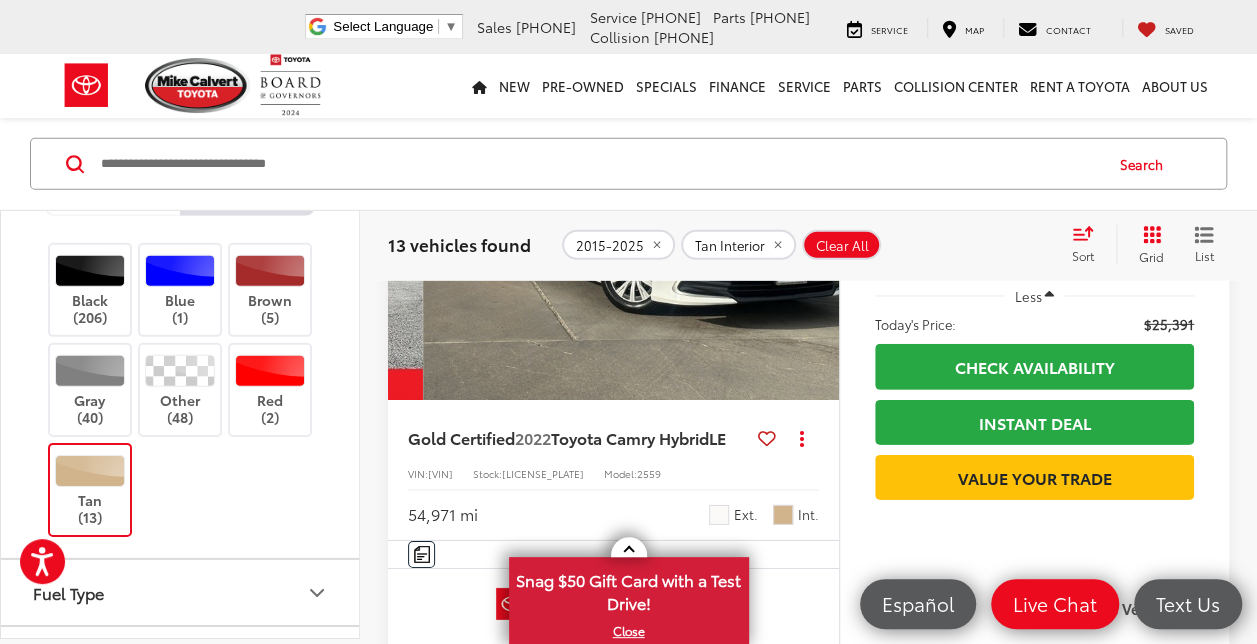 scroll, scrollTop: 0, scrollLeft: 454, axis: horizontal 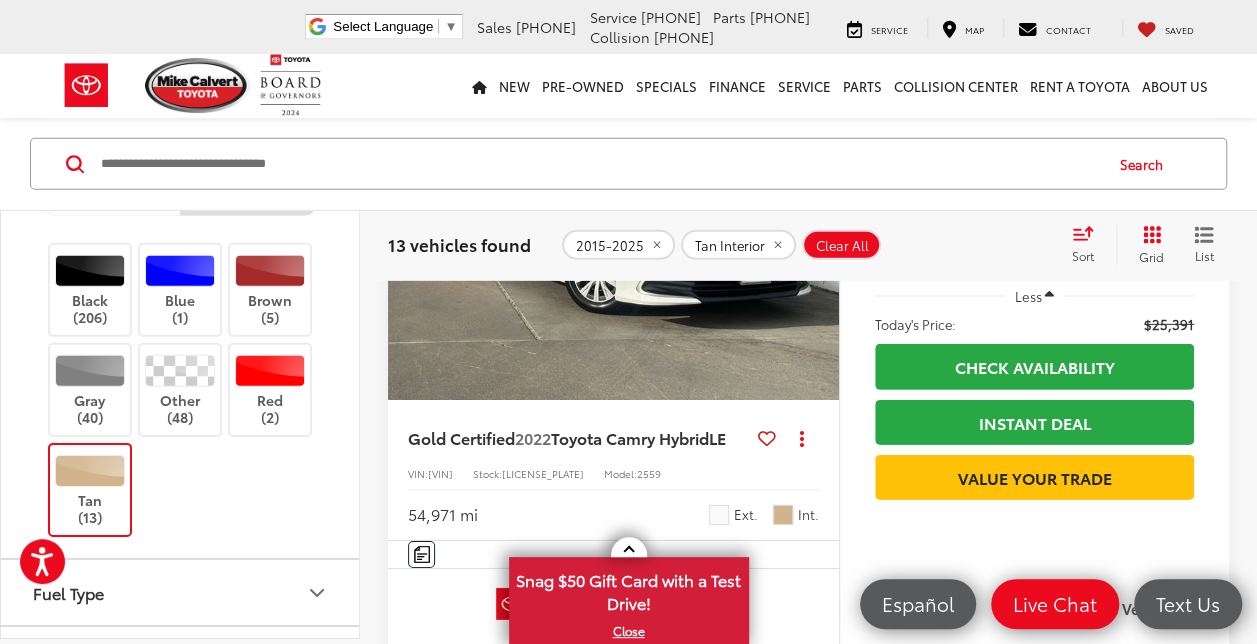 click at bounding box center [818, 231] 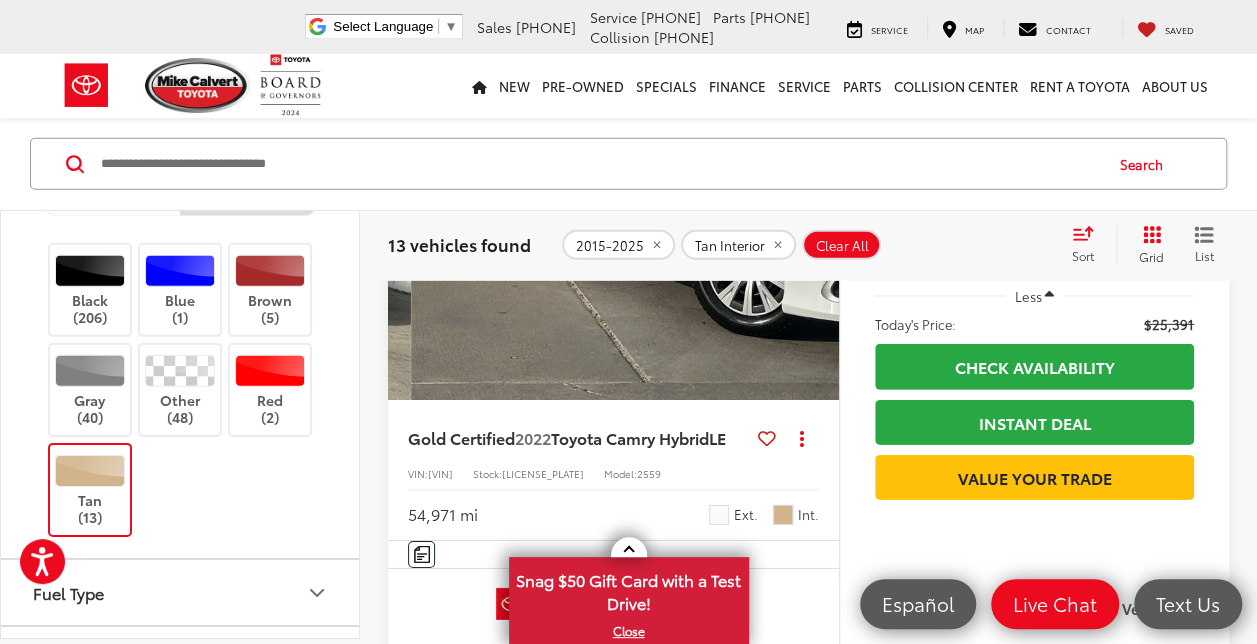 scroll, scrollTop: 0, scrollLeft: 907, axis: horizontal 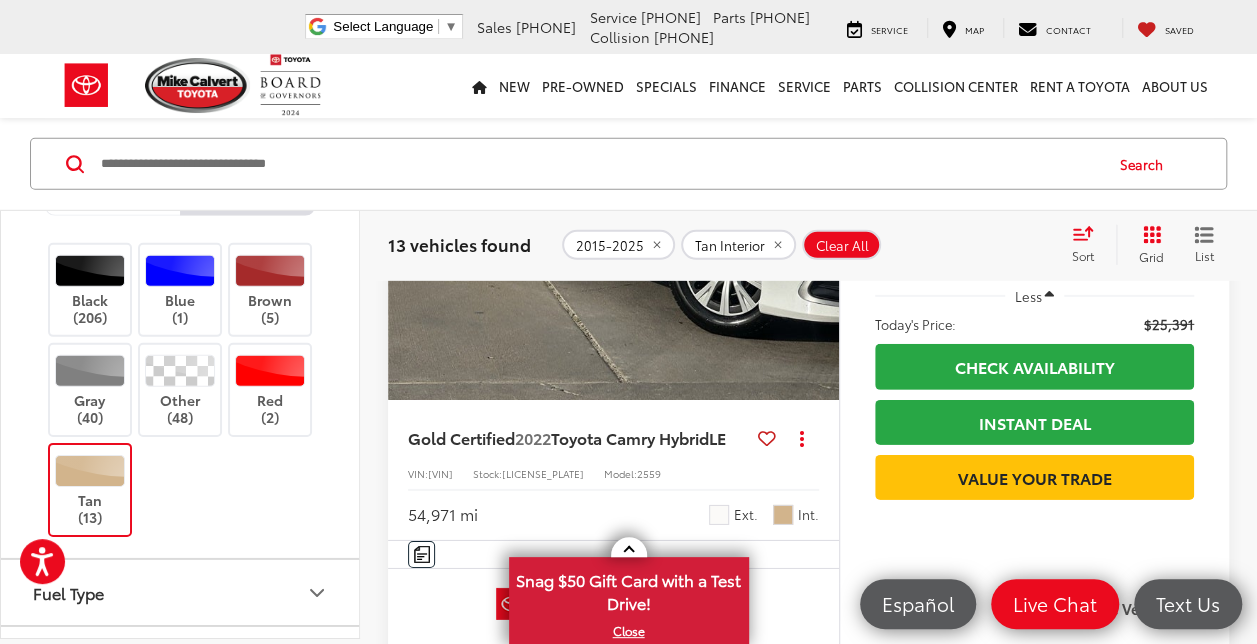 click at bounding box center (819, 231) 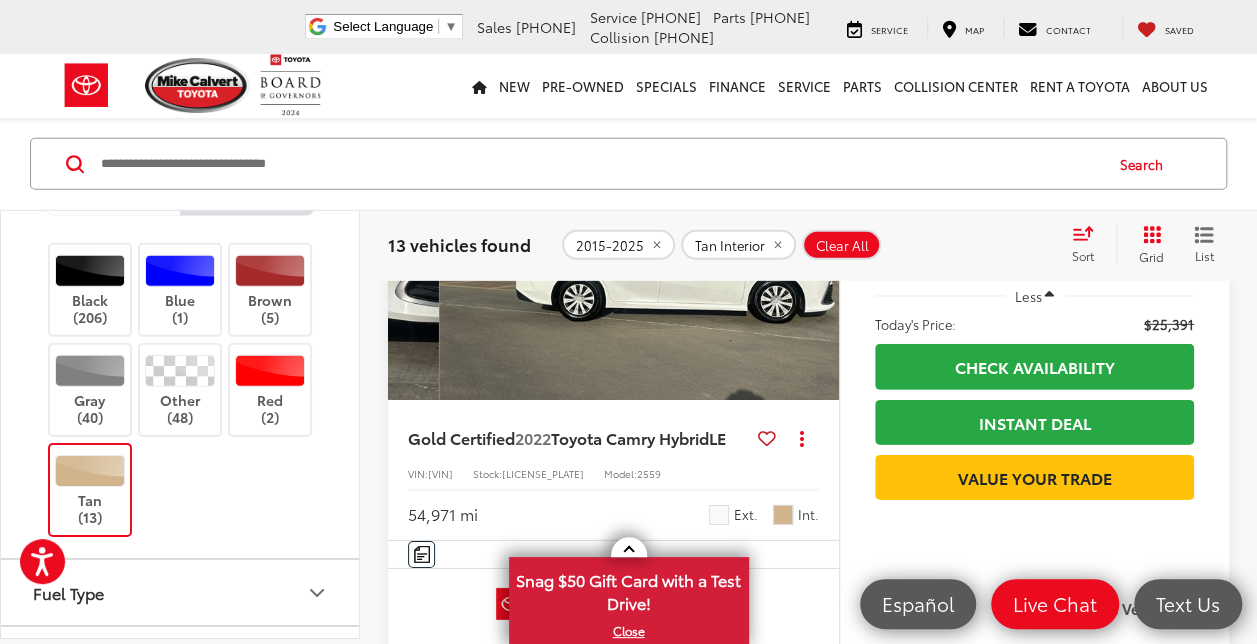 scroll, scrollTop: 0, scrollLeft: 1361, axis: horizontal 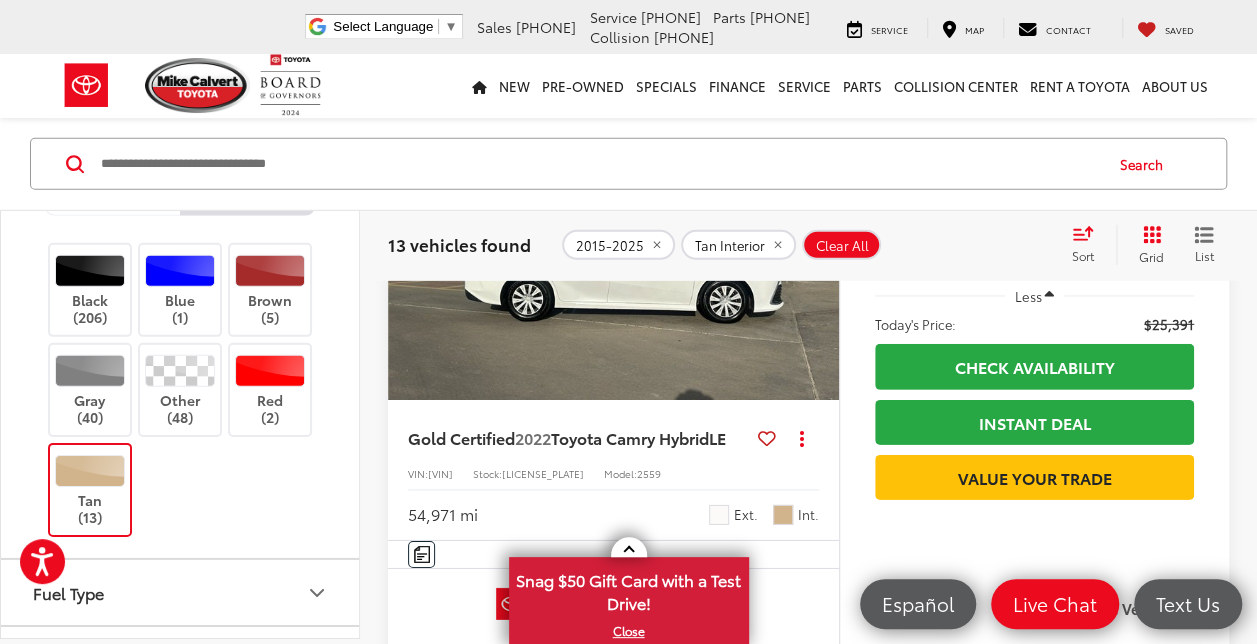 click at bounding box center (819, 231) 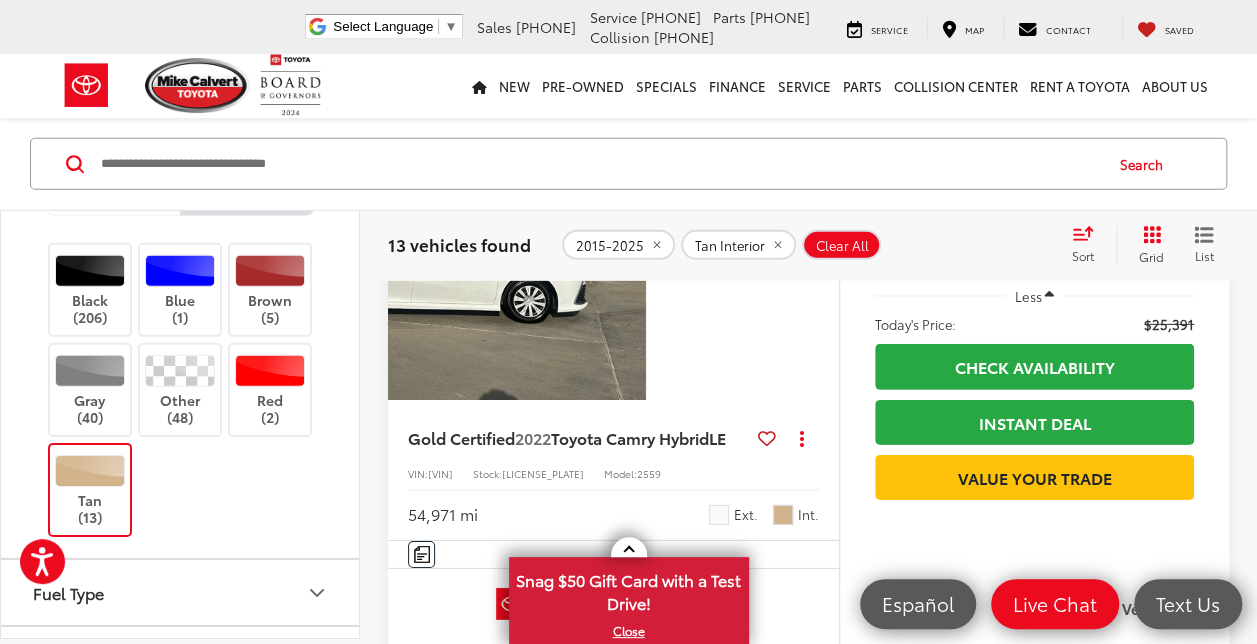 scroll, scrollTop: 0, scrollLeft: 1815, axis: horizontal 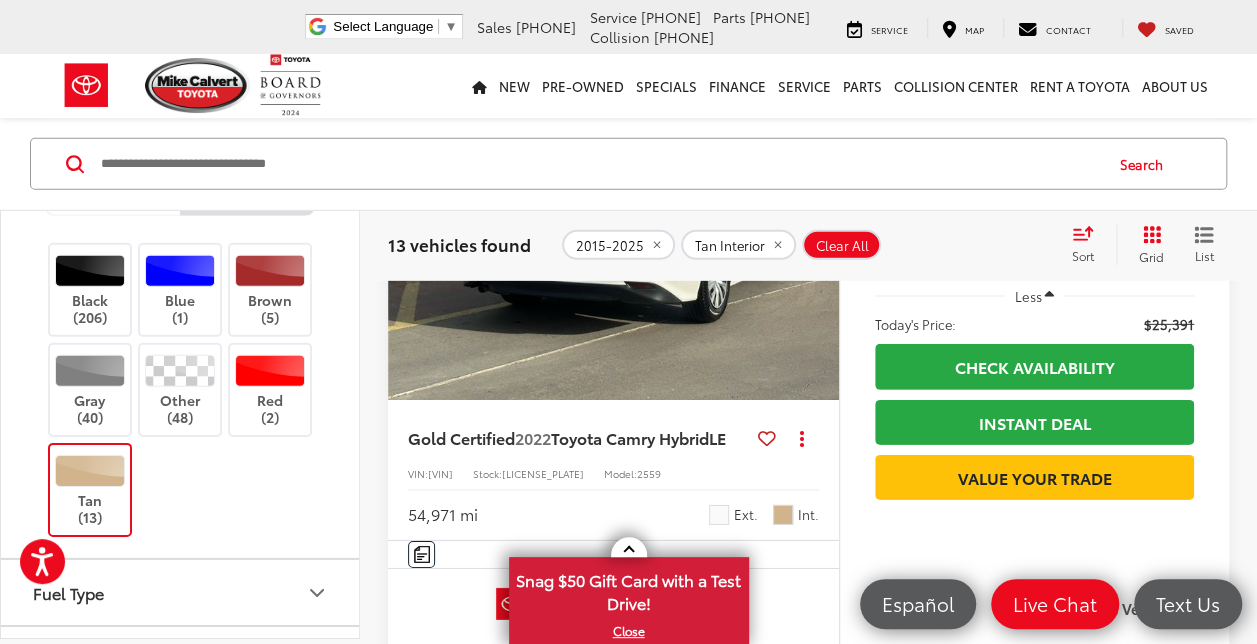 click at bounding box center [819, 231] 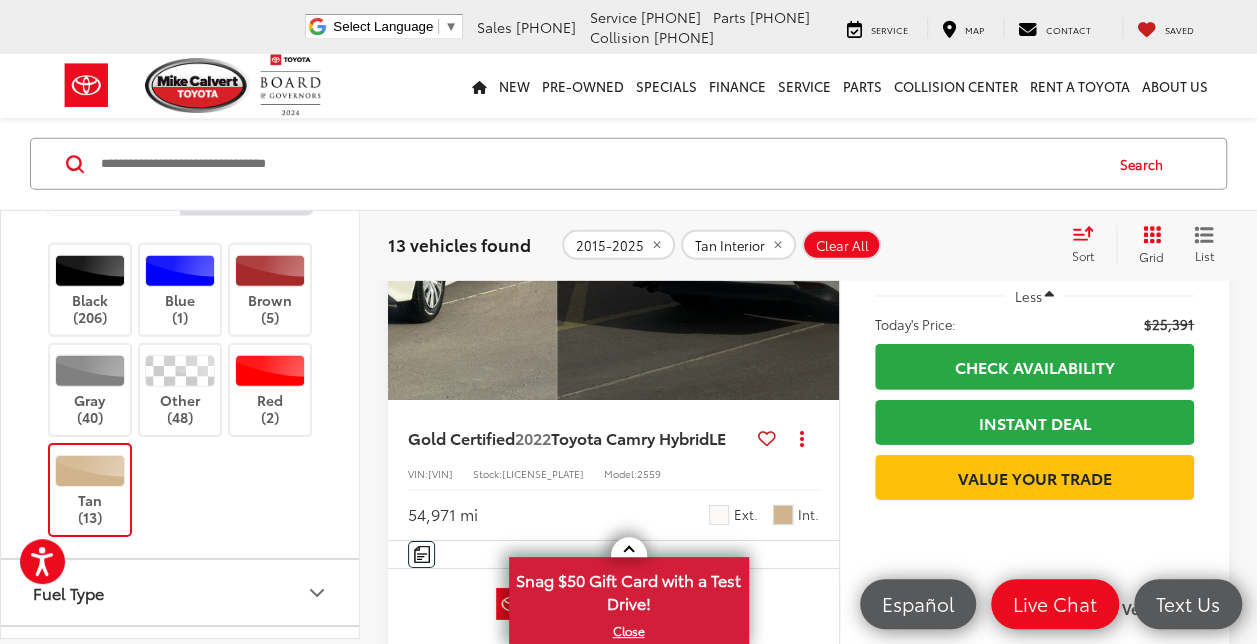 scroll, scrollTop: 0, scrollLeft: 2268, axis: horizontal 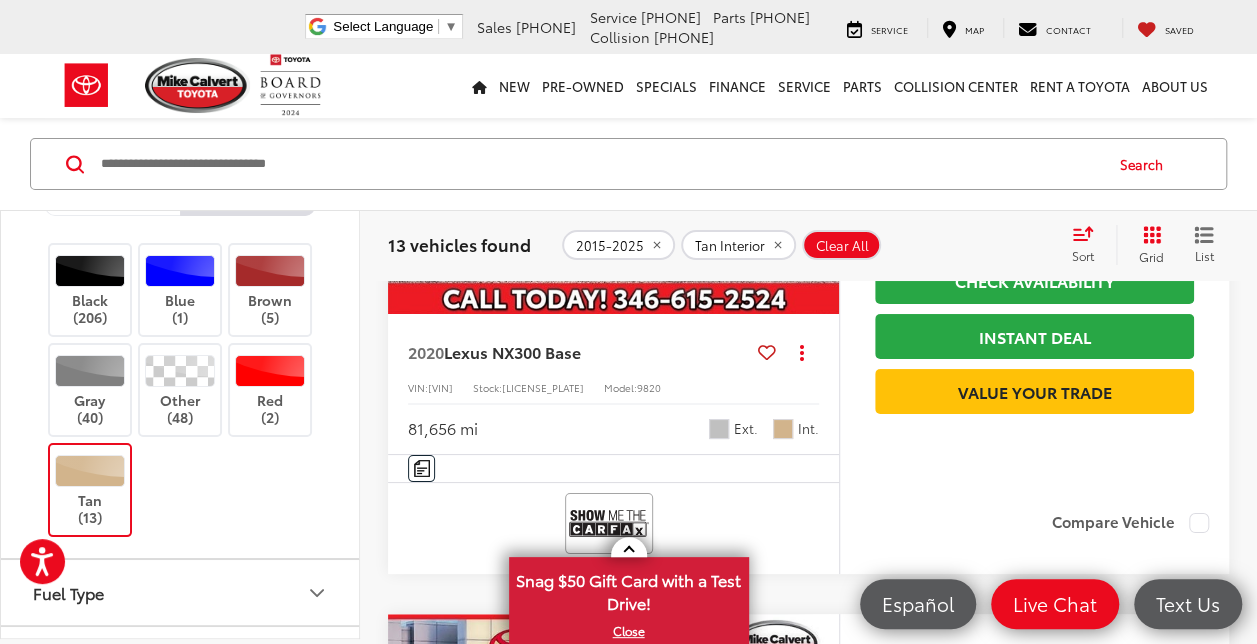 click at bounding box center [818, 145] 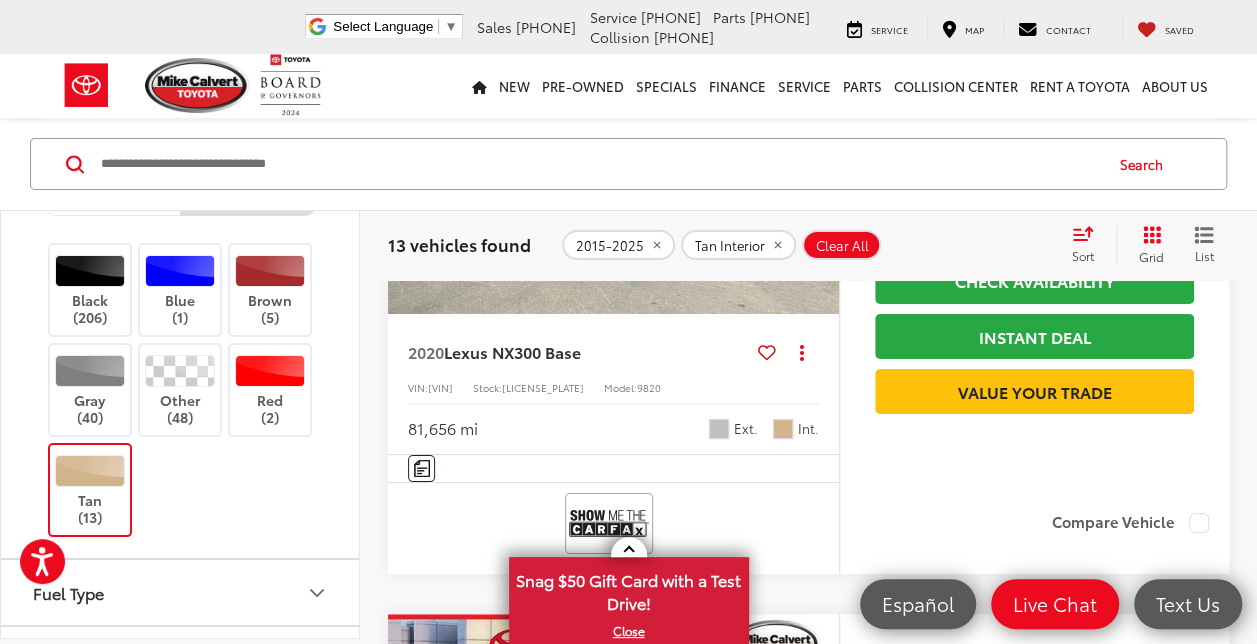click at bounding box center (818, 145) 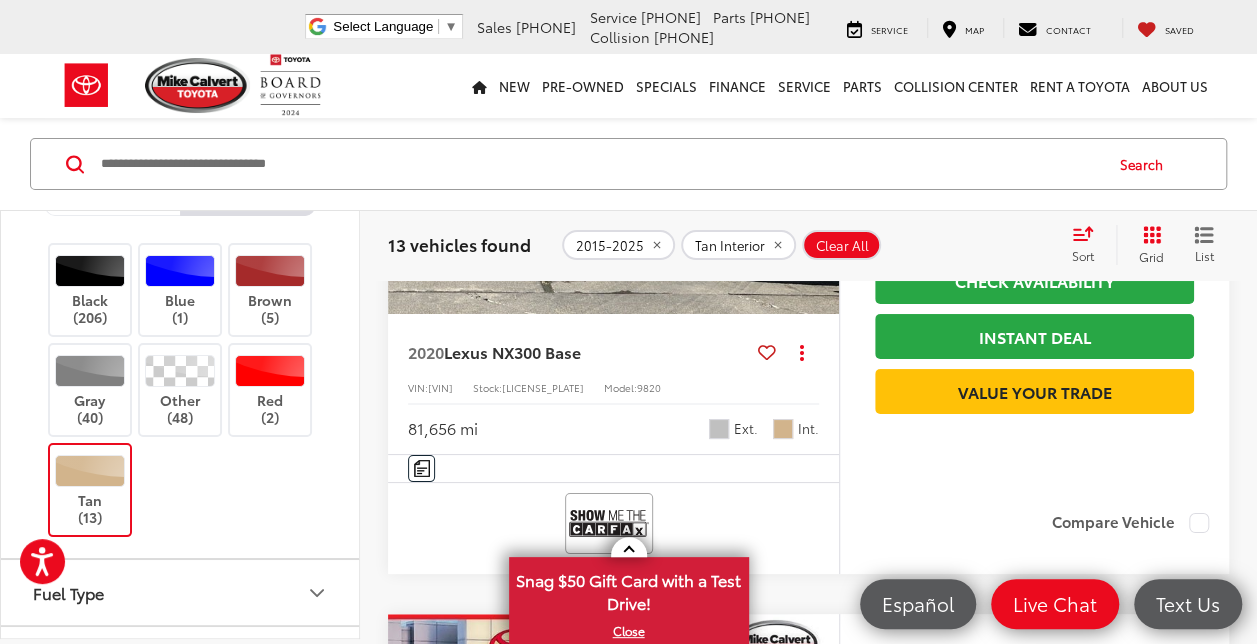 click at bounding box center [818, 145] 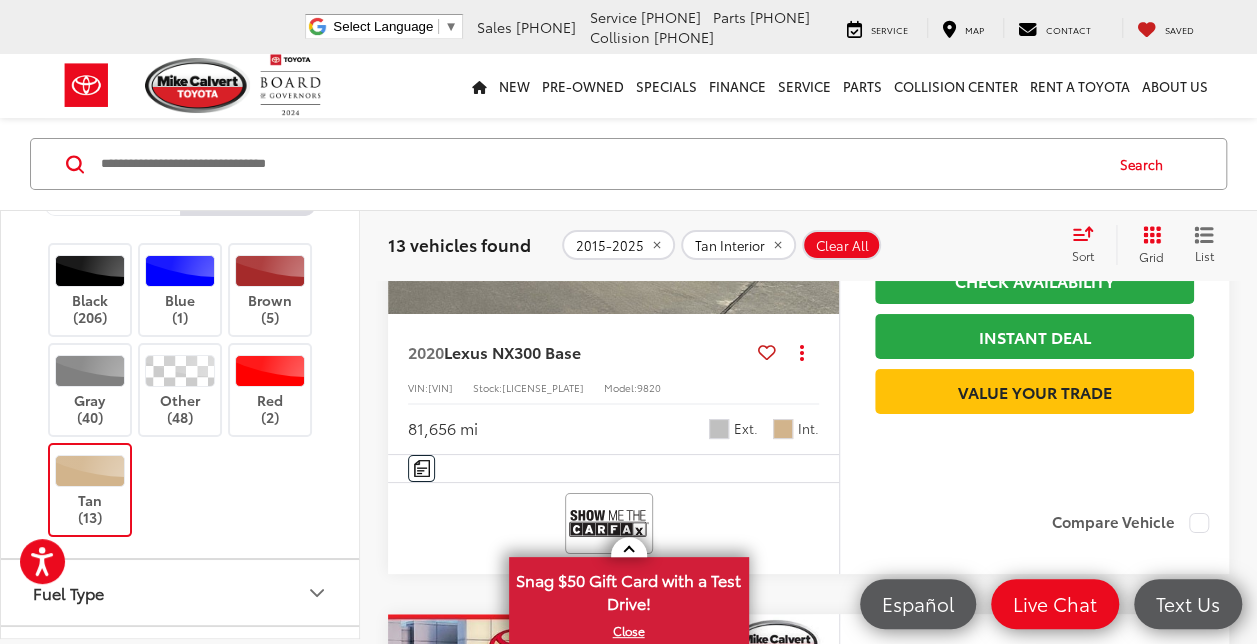 click at bounding box center (818, 145) 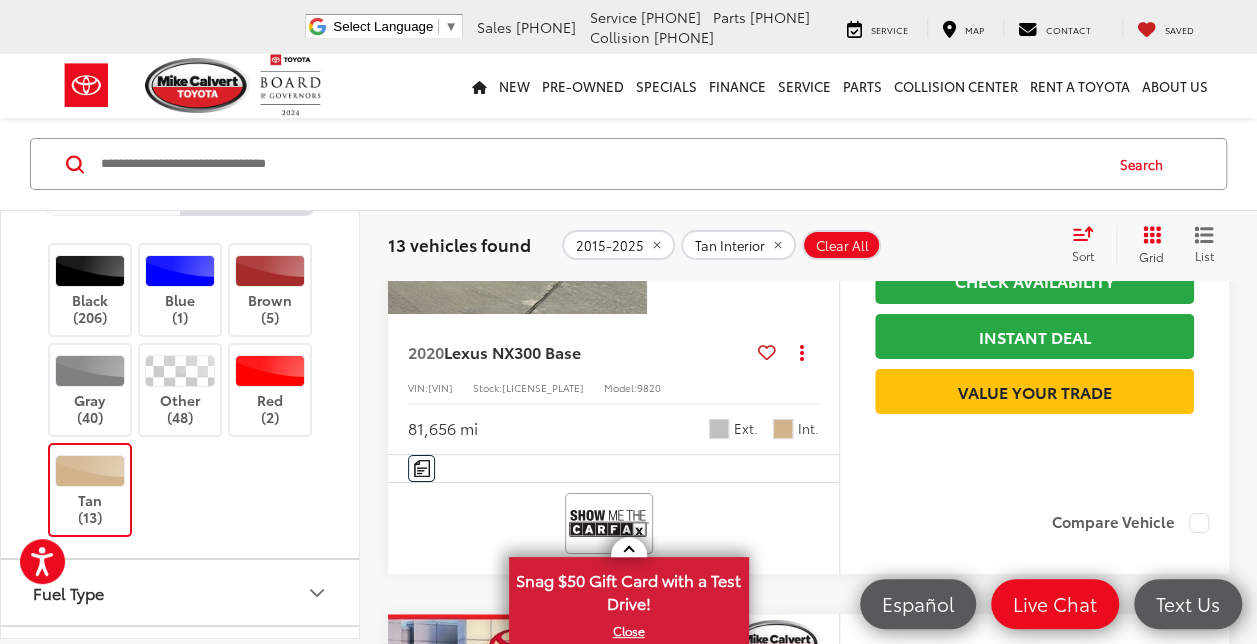 scroll, scrollTop: 0, scrollLeft: 1815, axis: horizontal 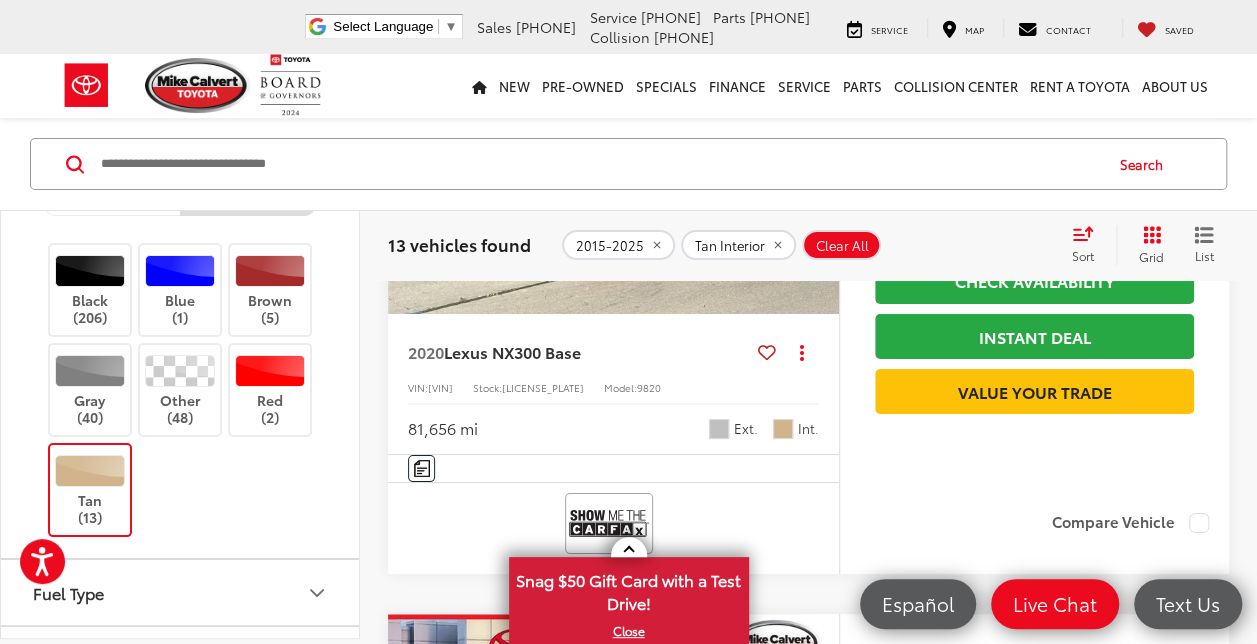 click at bounding box center [818, 145] 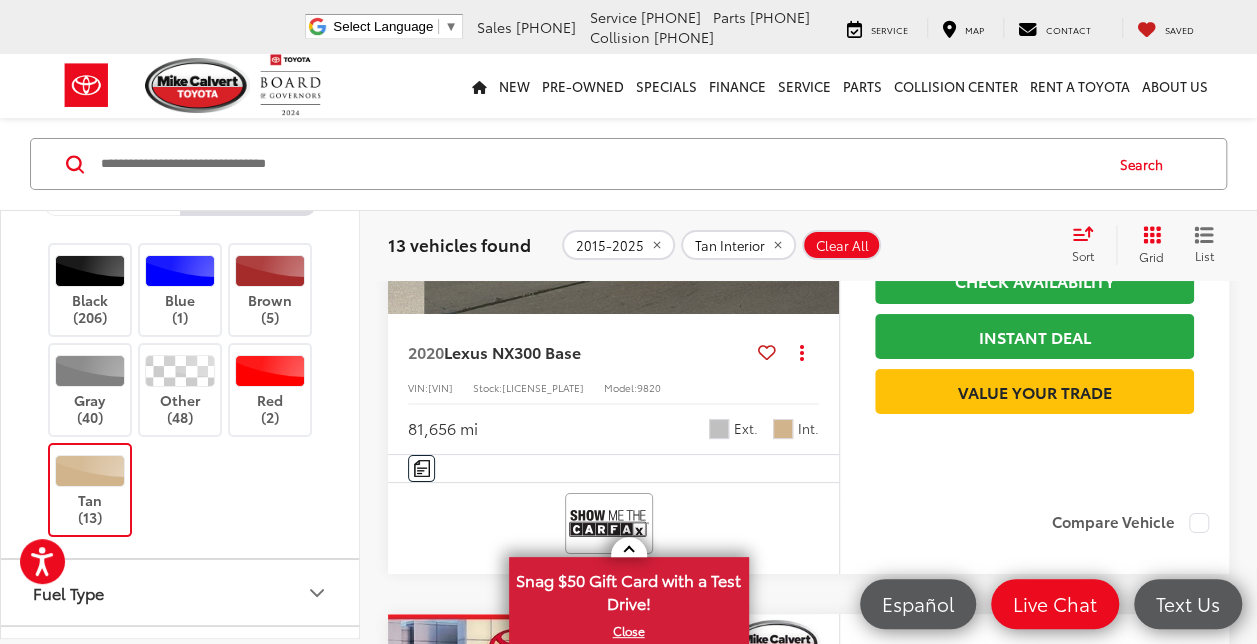 scroll, scrollTop: 0, scrollLeft: 2268, axis: horizontal 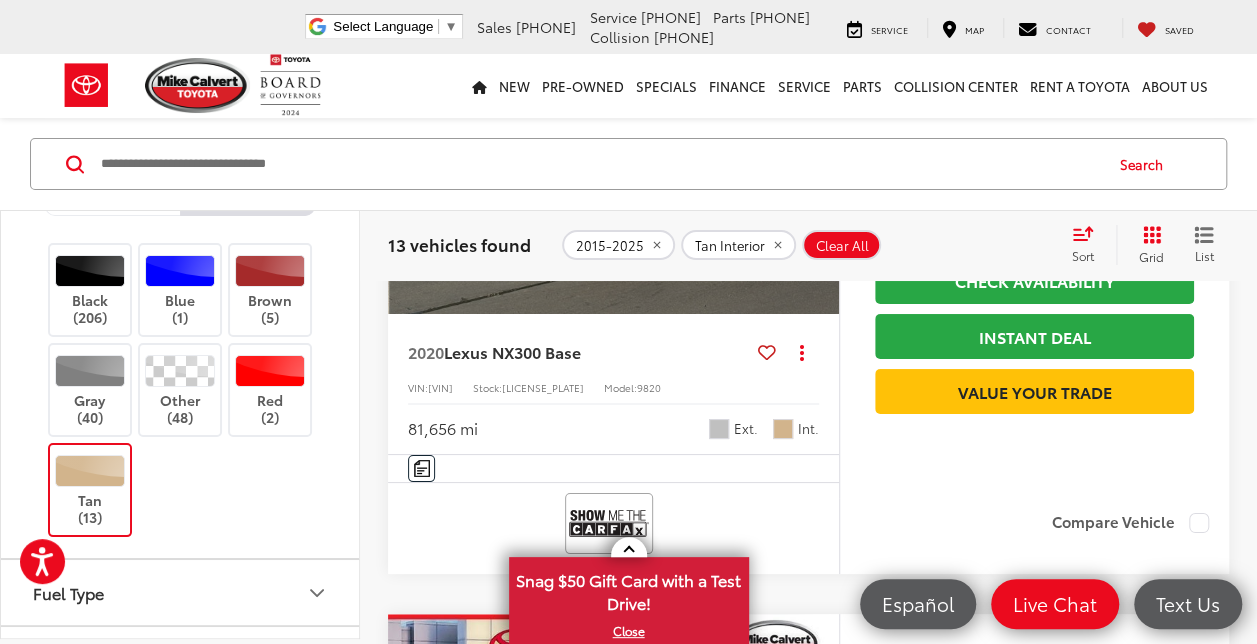 click on "View More" at bounding box center [616, 145] 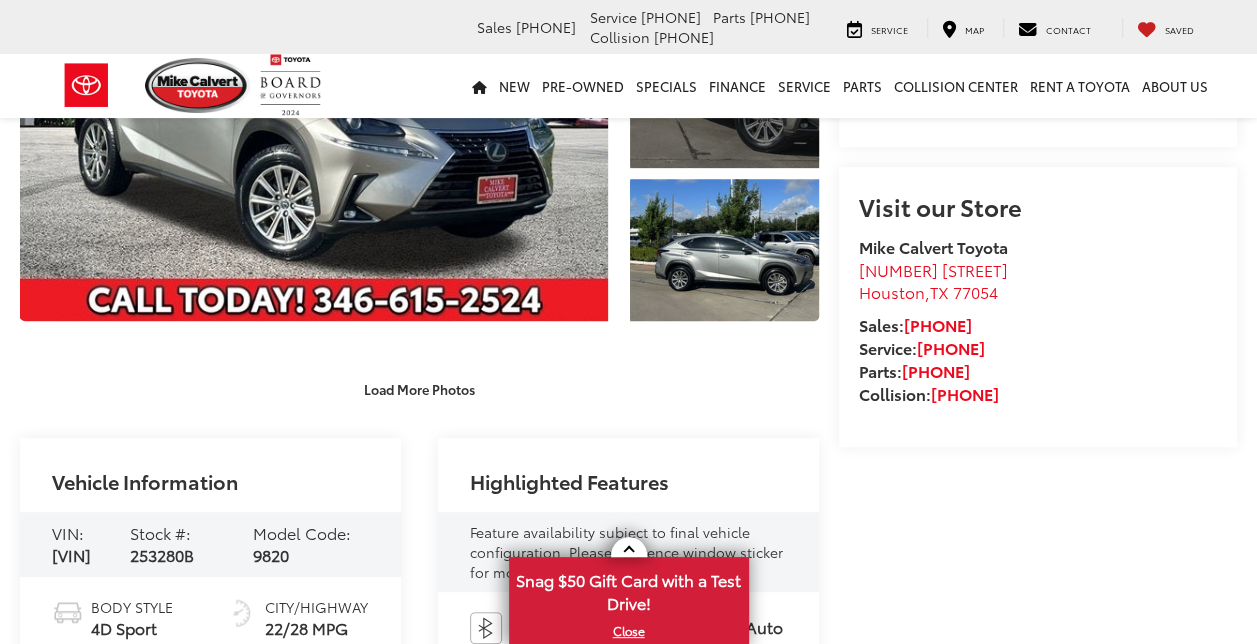 scroll, scrollTop: 103, scrollLeft: 0, axis: vertical 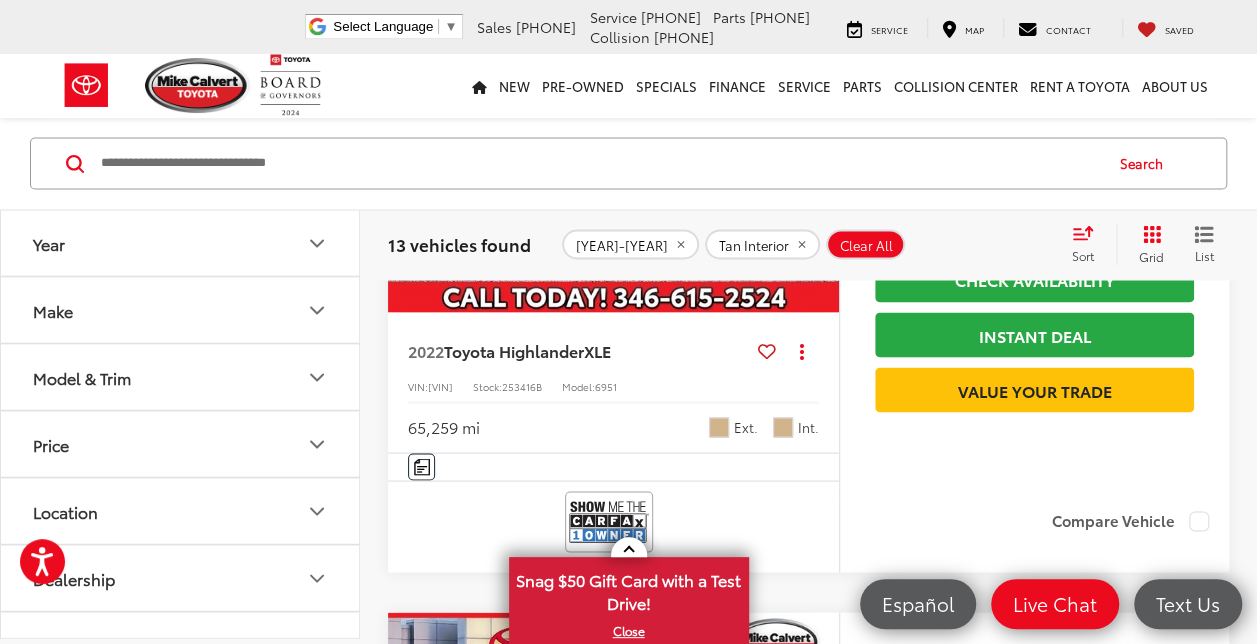 click 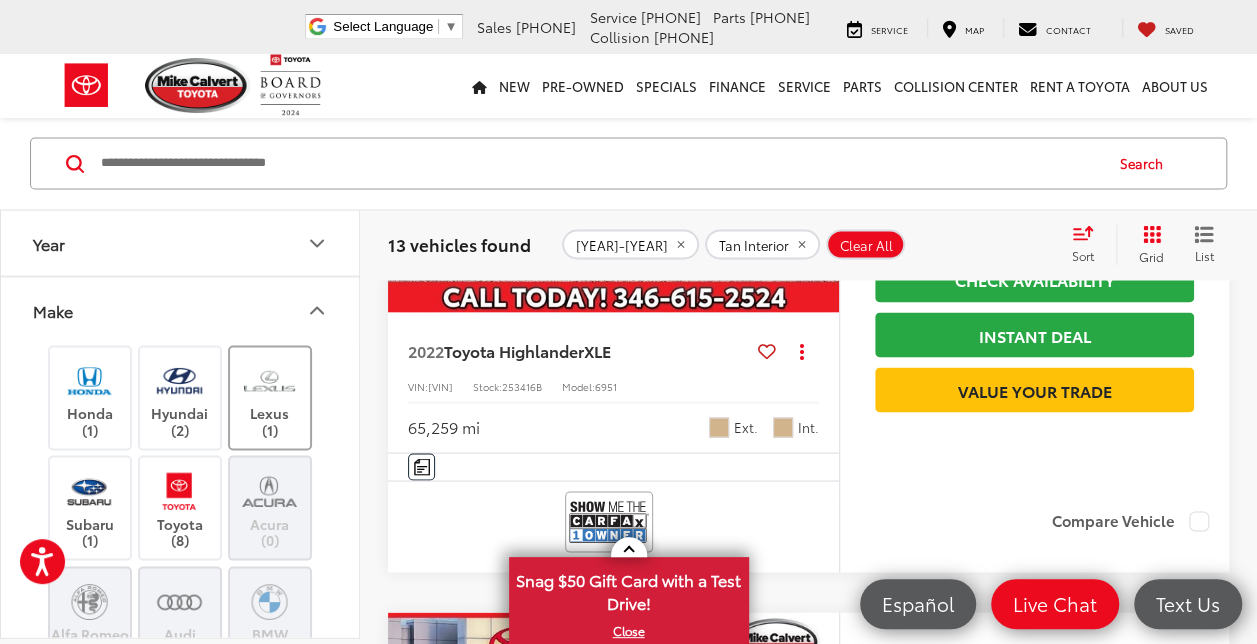 click at bounding box center [269, 381] 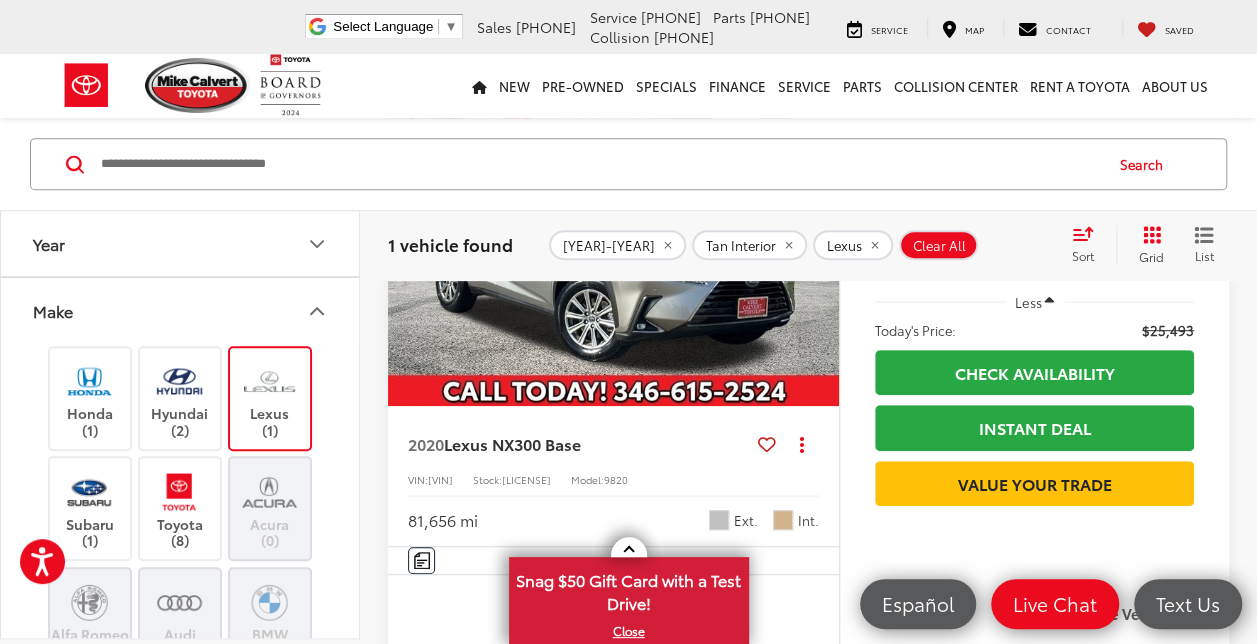 scroll, scrollTop: 347, scrollLeft: 0, axis: vertical 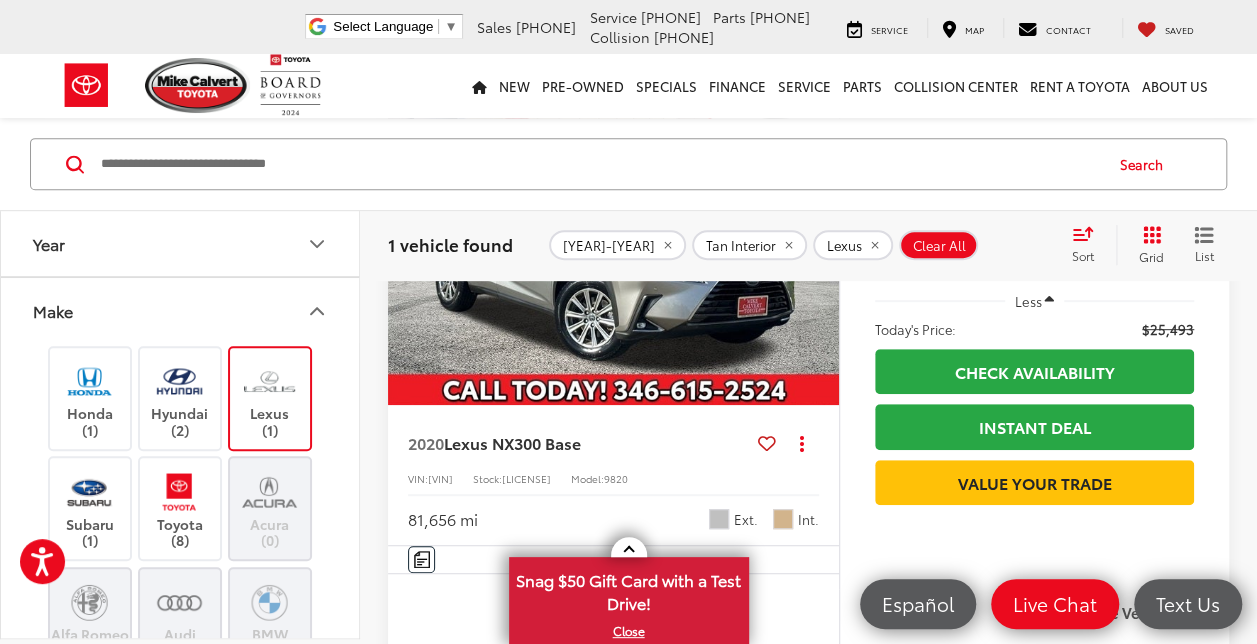 click at bounding box center (269, 381) 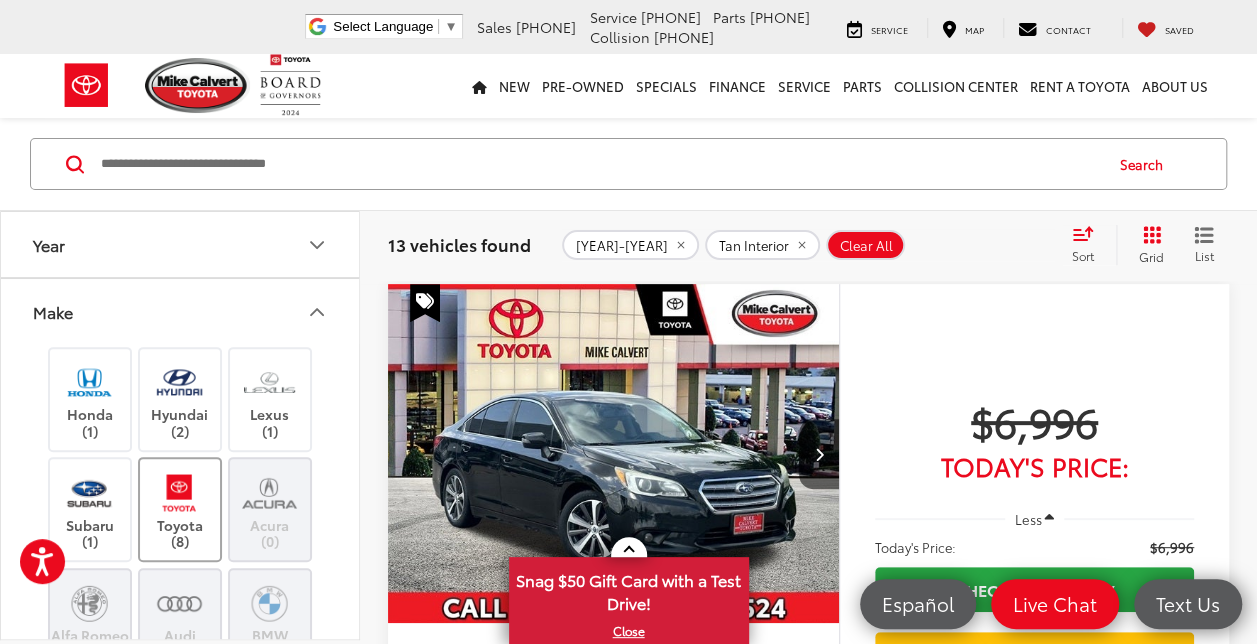 scroll, scrollTop: 178, scrollLeft: 0, axis: vertical 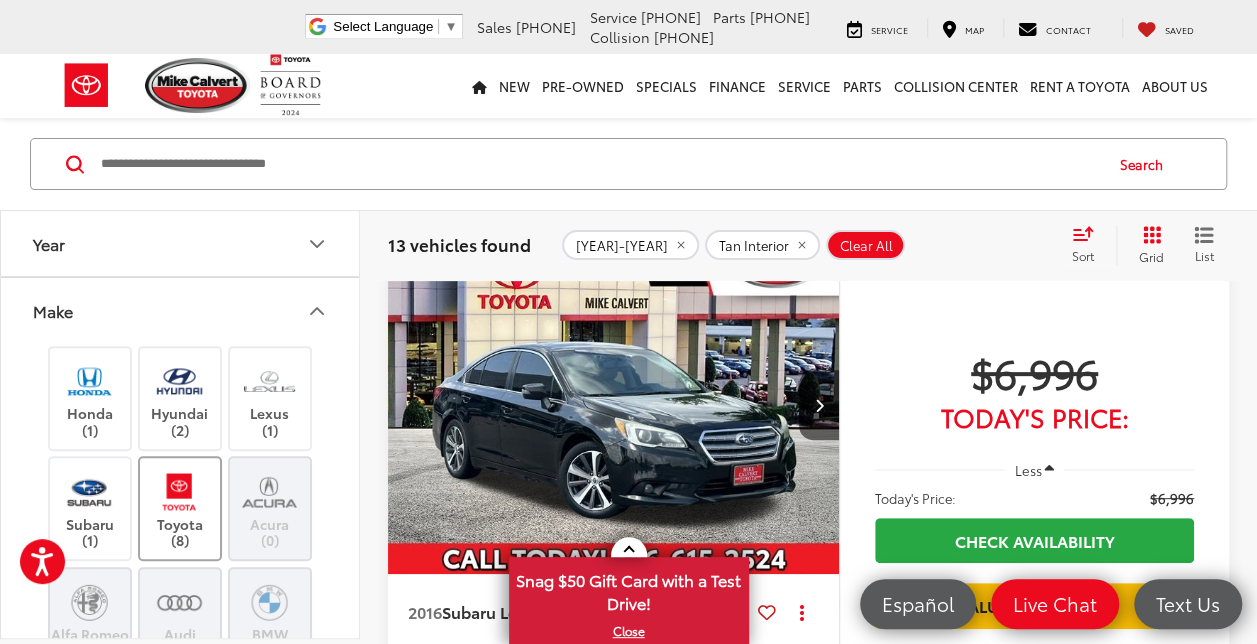click on "Toyota   (8)" at bounding box center (180, 508) 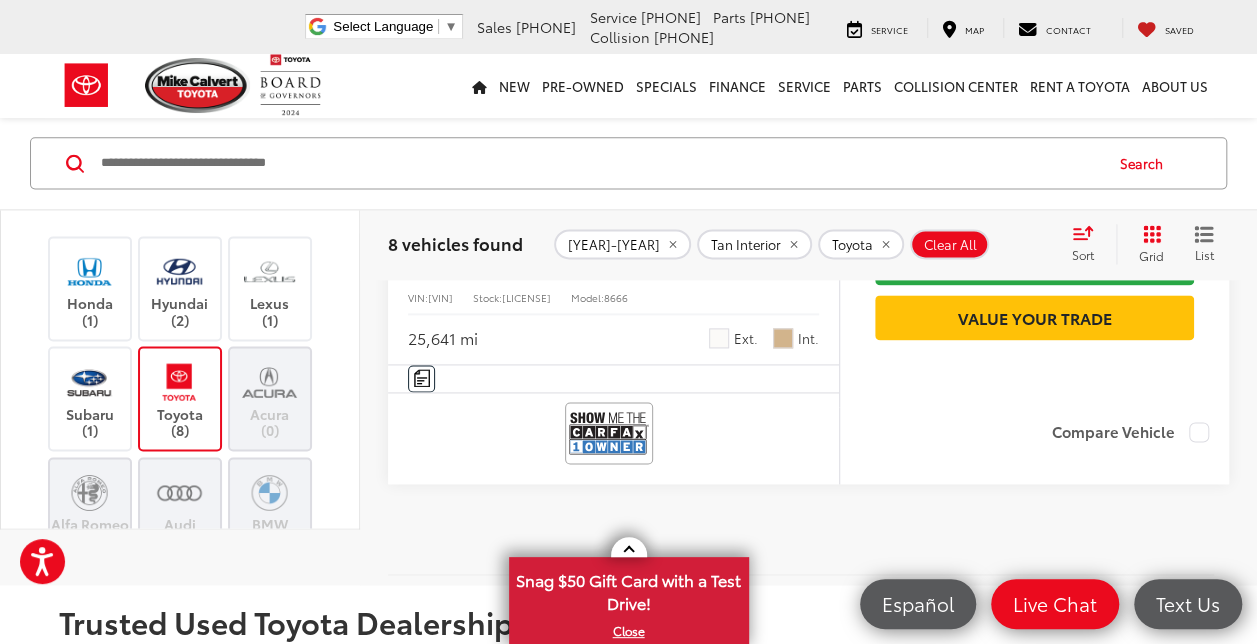 scroll, scrollTop: 4998, scrollLeft: 0, axis: vertical 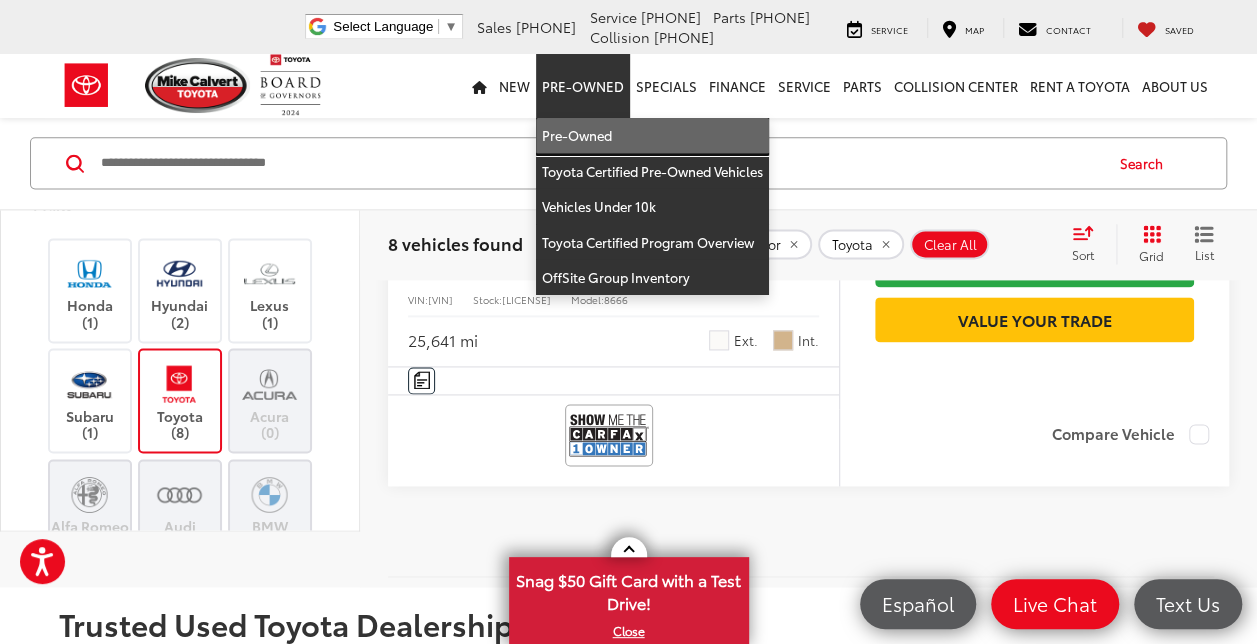 click on "Pre-Owned" at bounding box center [652, 136] 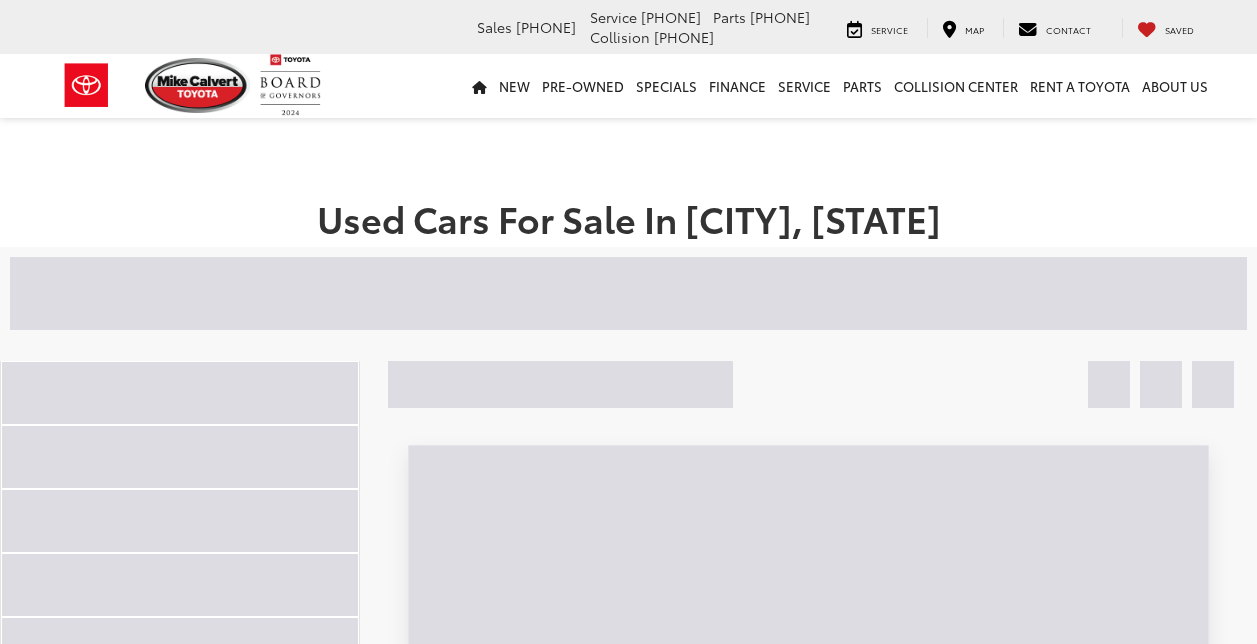 scroll, scrollTop: 0, scrollLeft: 0, axis: both 